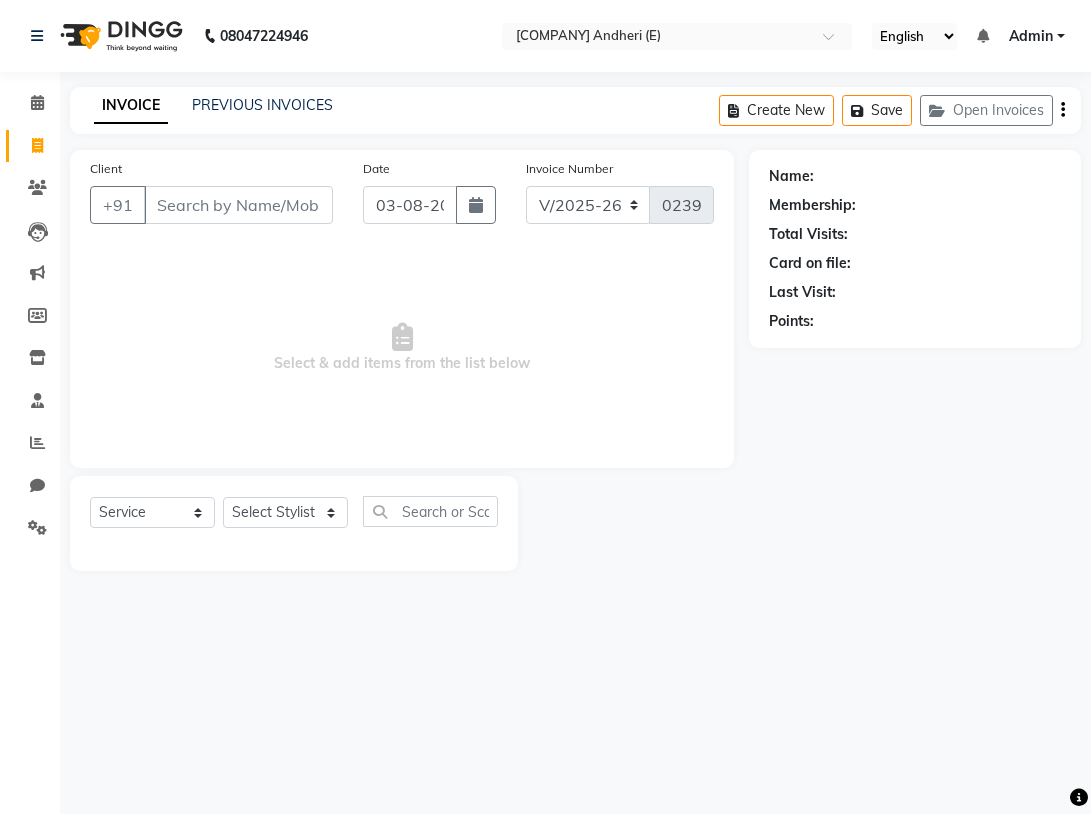 select on "8203" 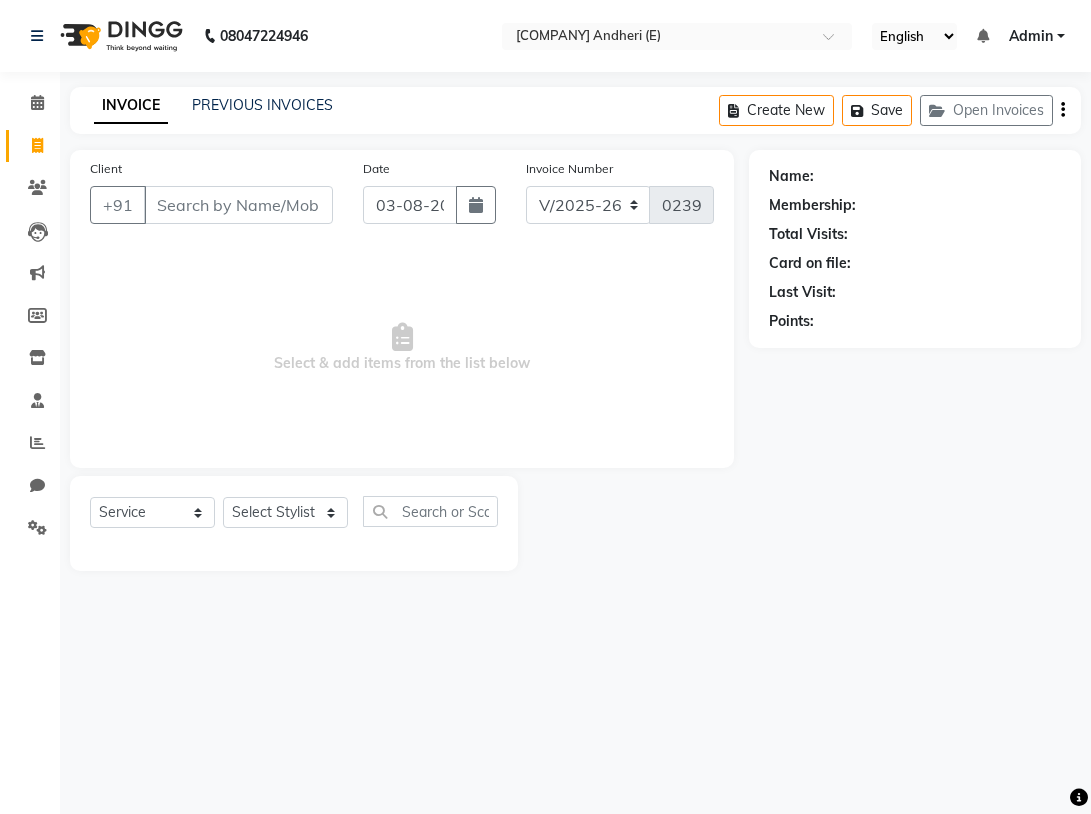 scroll, scrollTop: 0, scrollLeft: 0, axis: both 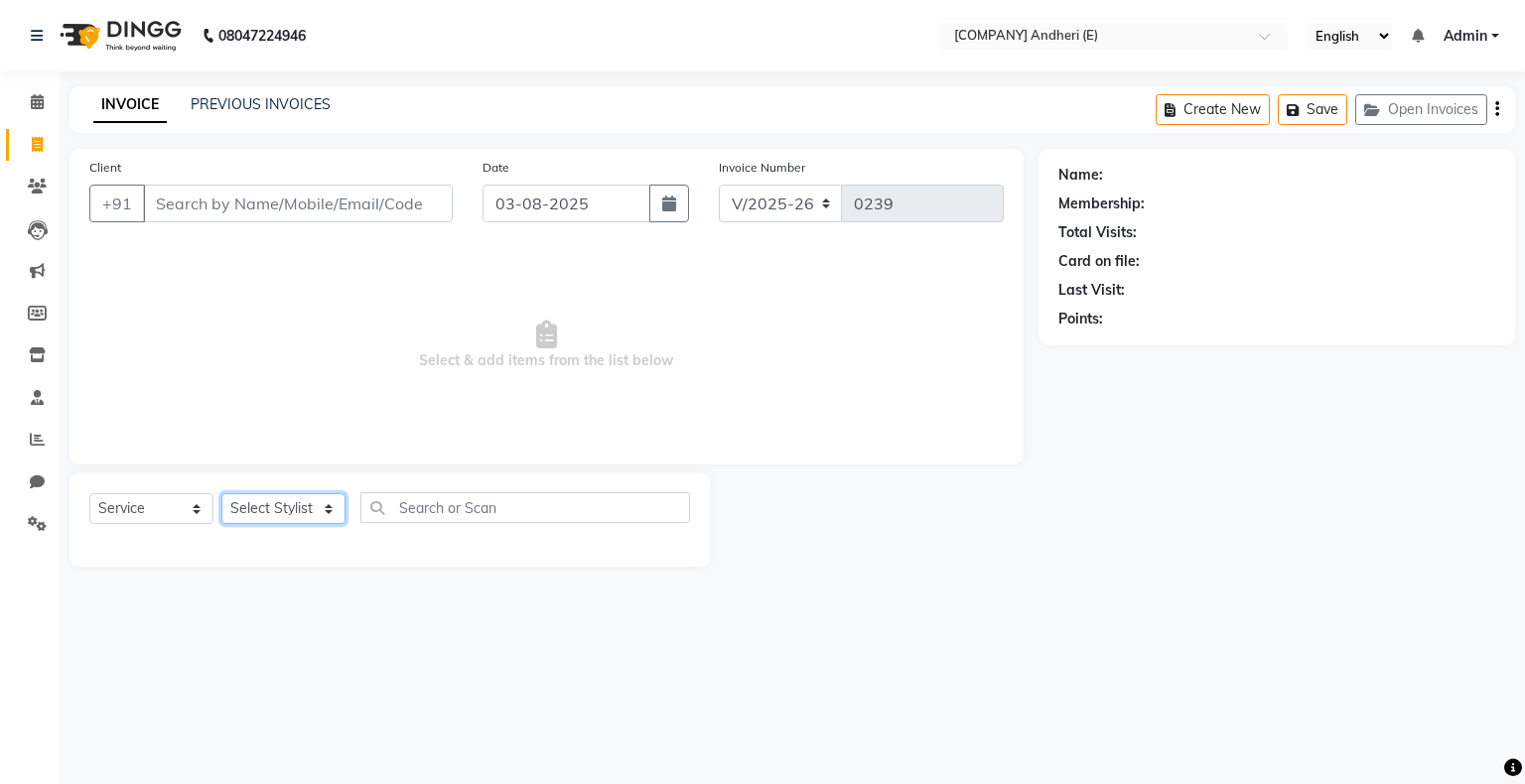 click on "Select Stylist [LAST] [LAST] [LAST]" 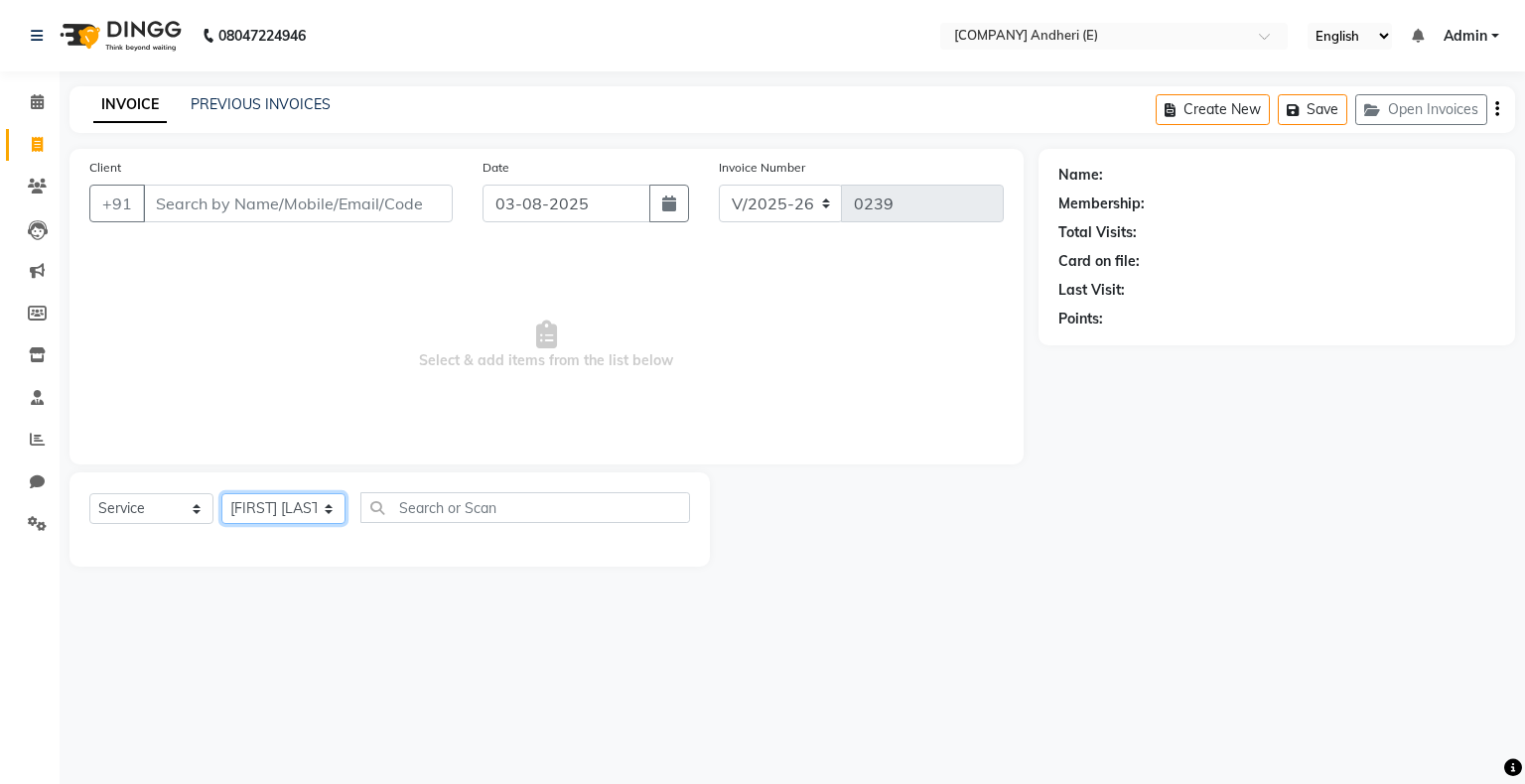 click on "Select Stylist [LAST] [LAST] [LAST]" 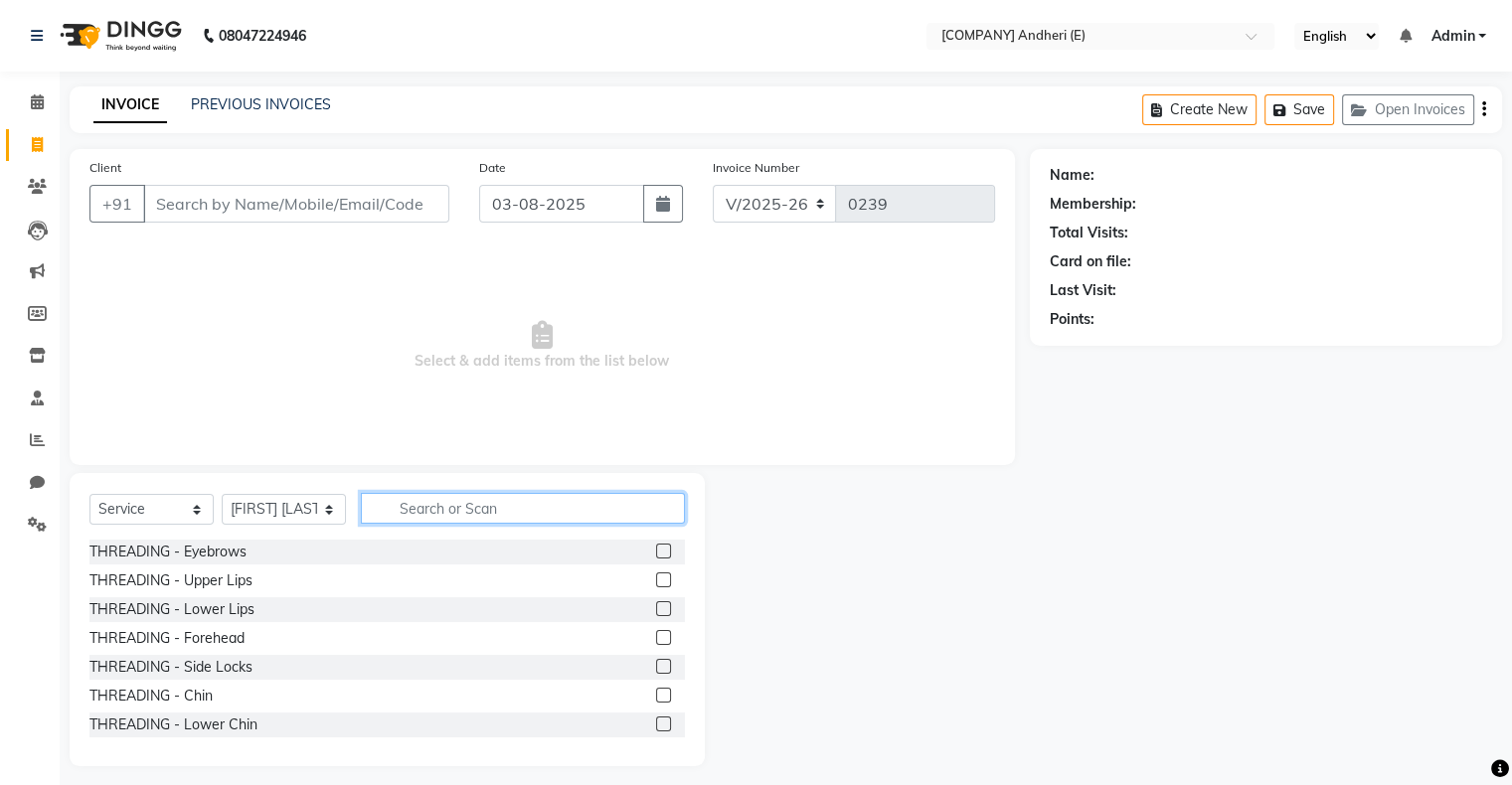 click 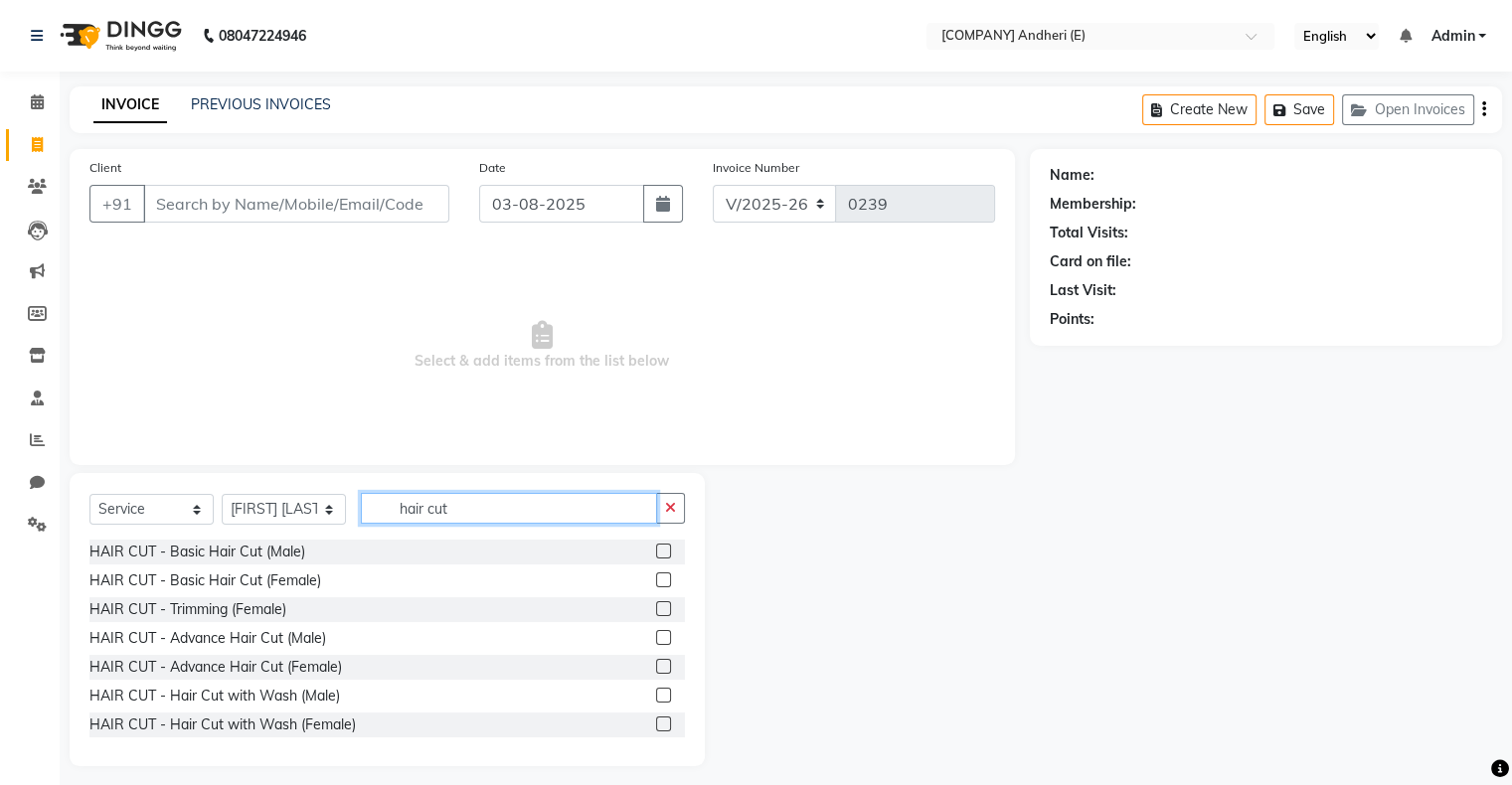 type on "hair cut" 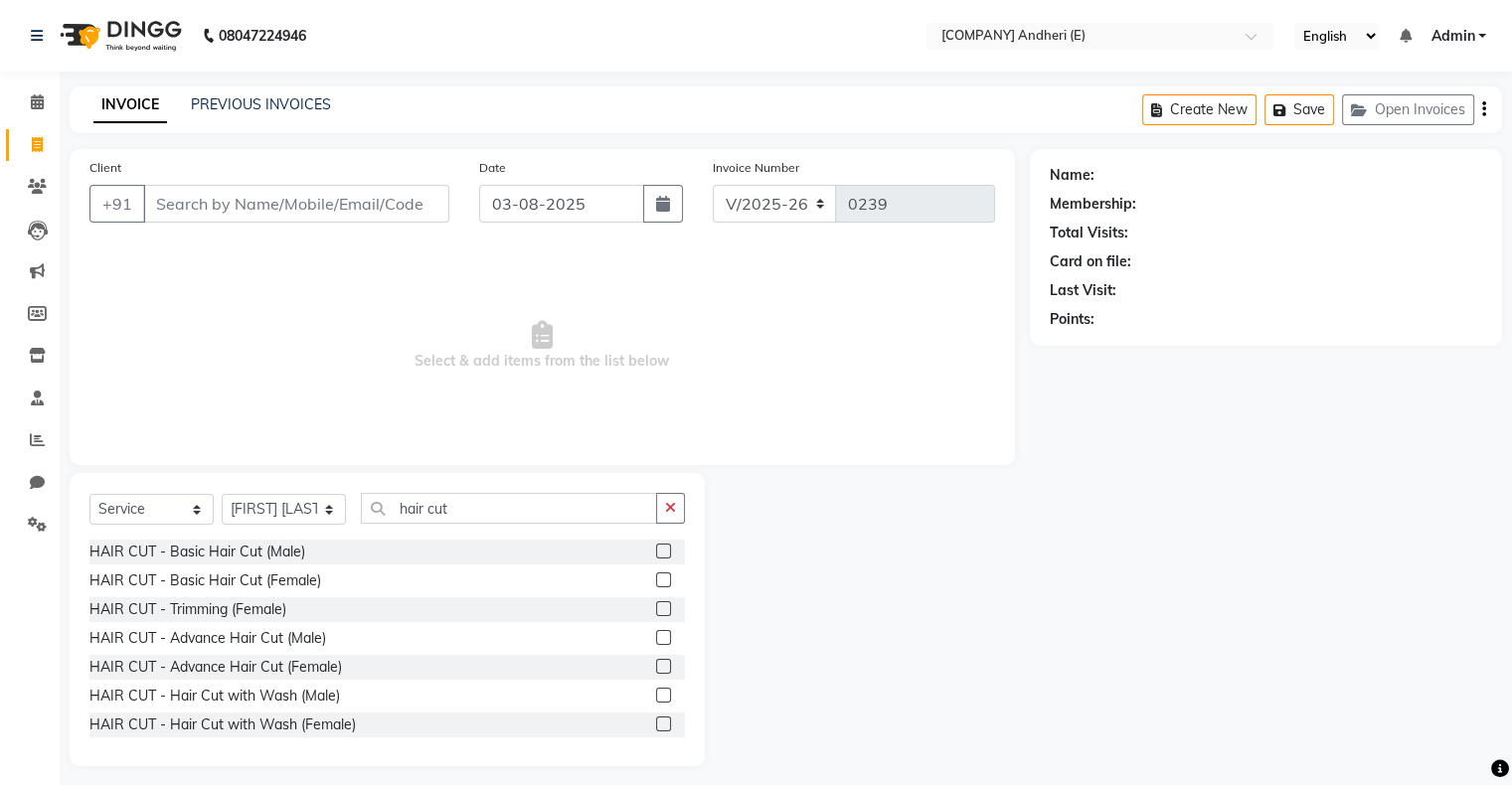 click 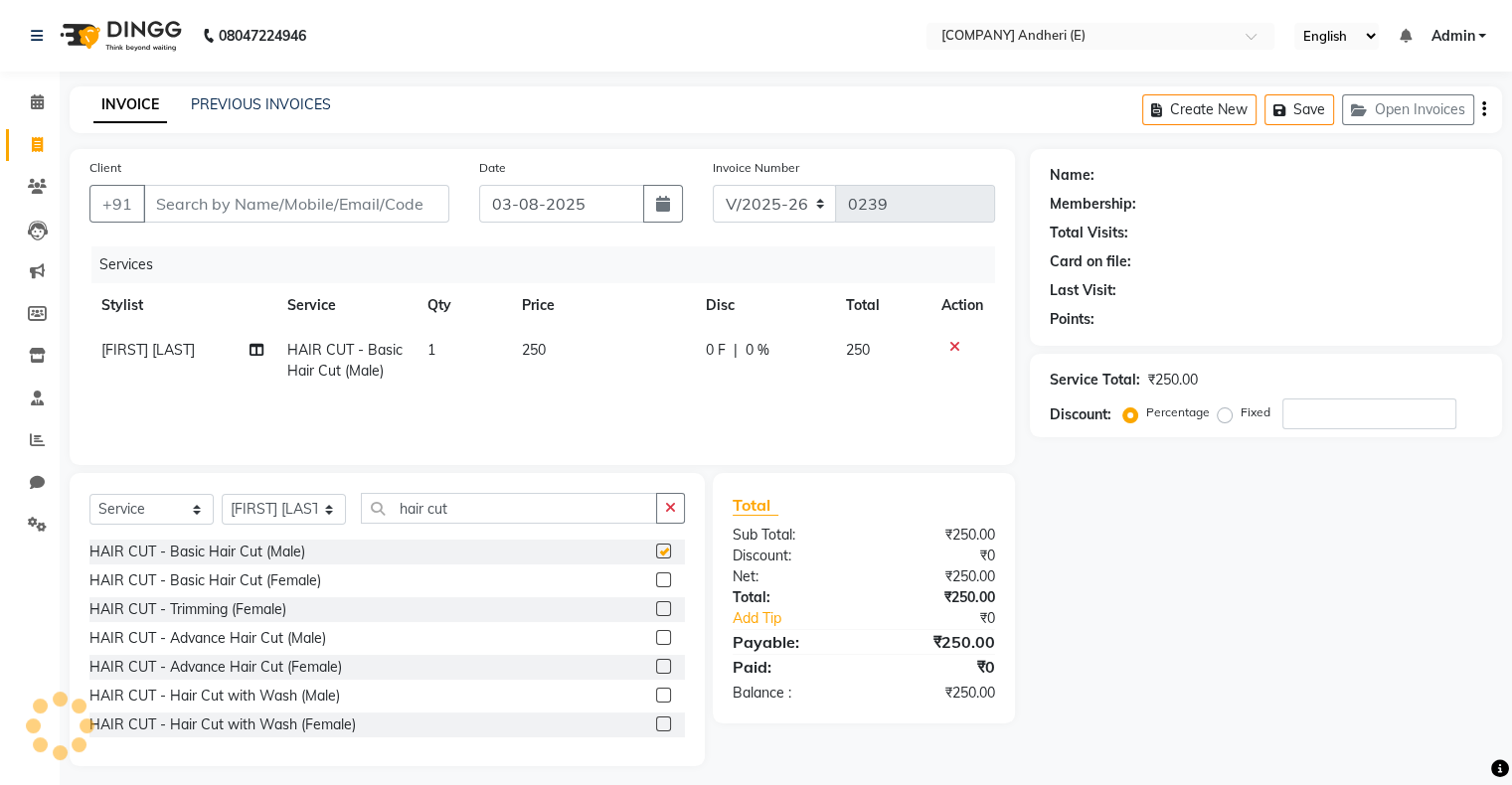 checkbox on "false" 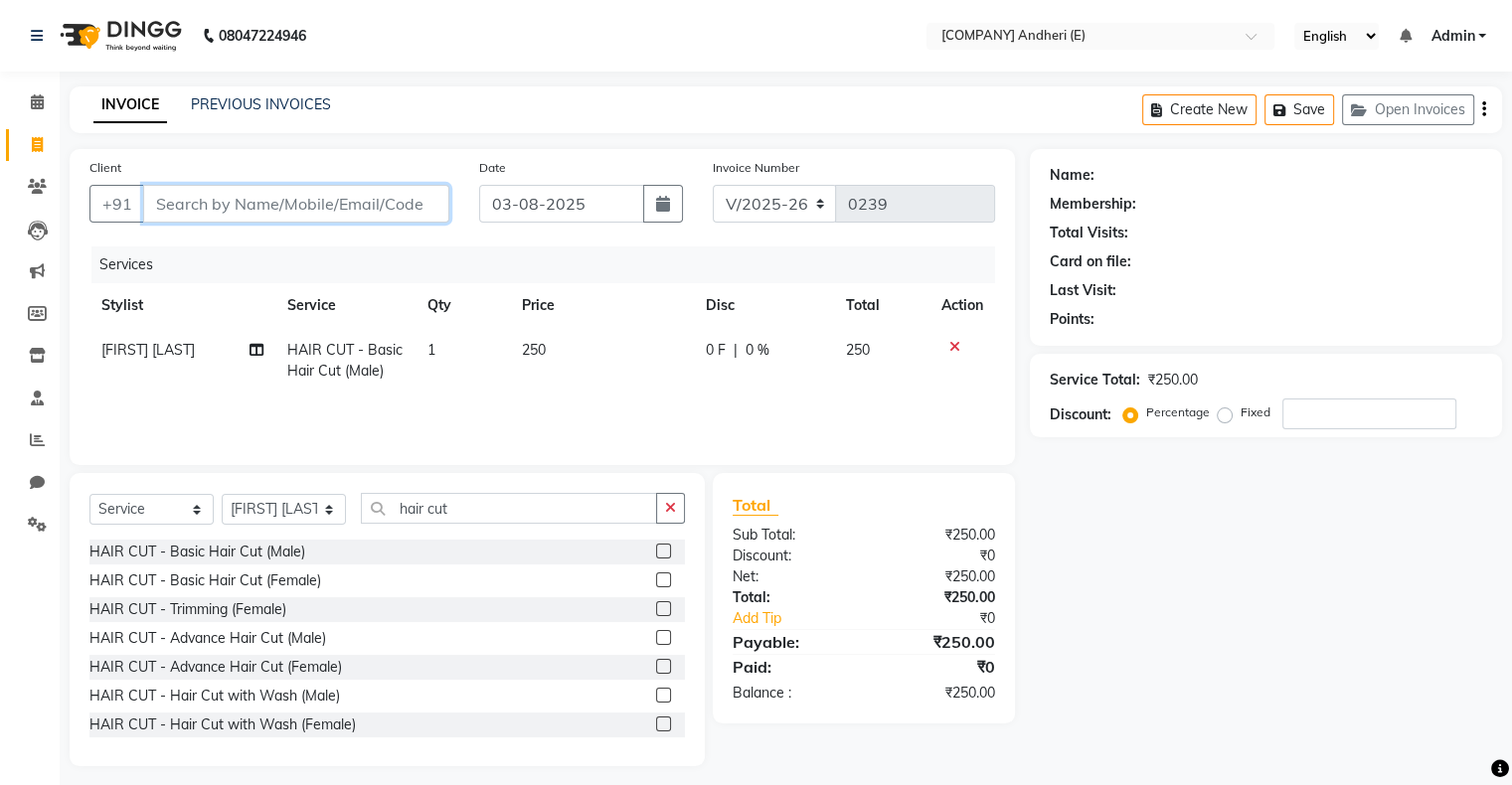 click on "Client" at bounding box center [296, 204] 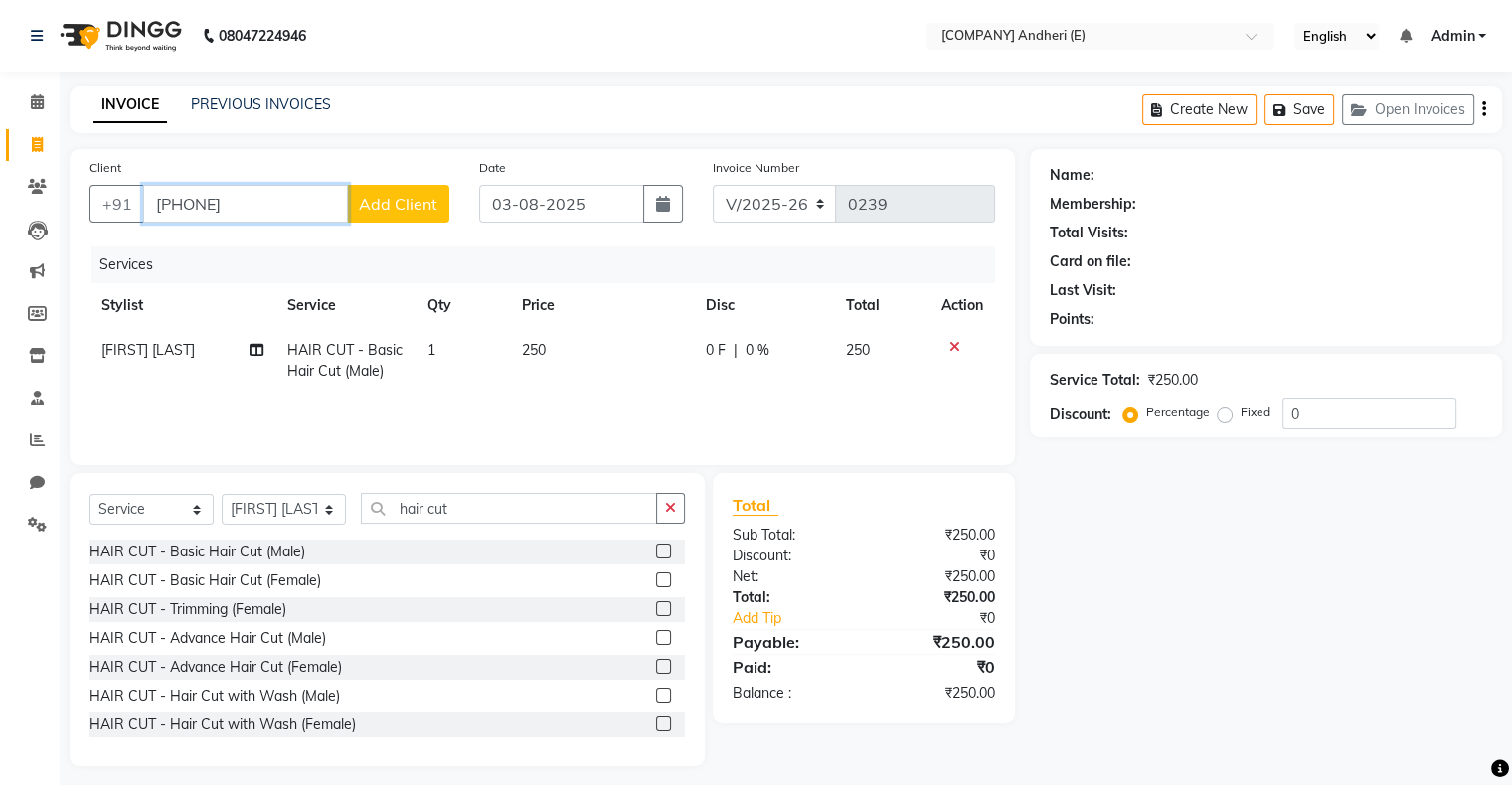 type on "[PHONE]" 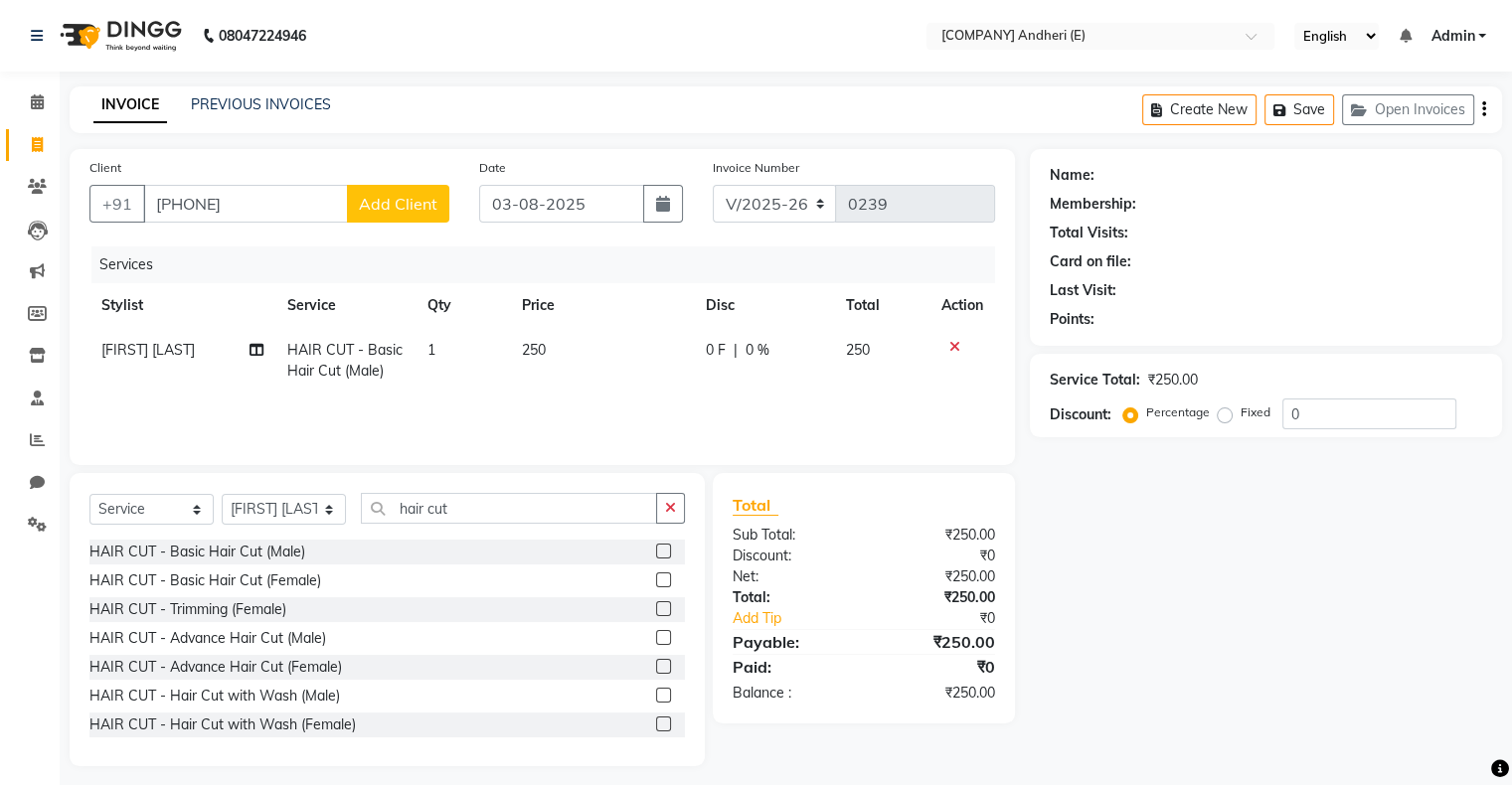 click on "Add Client" 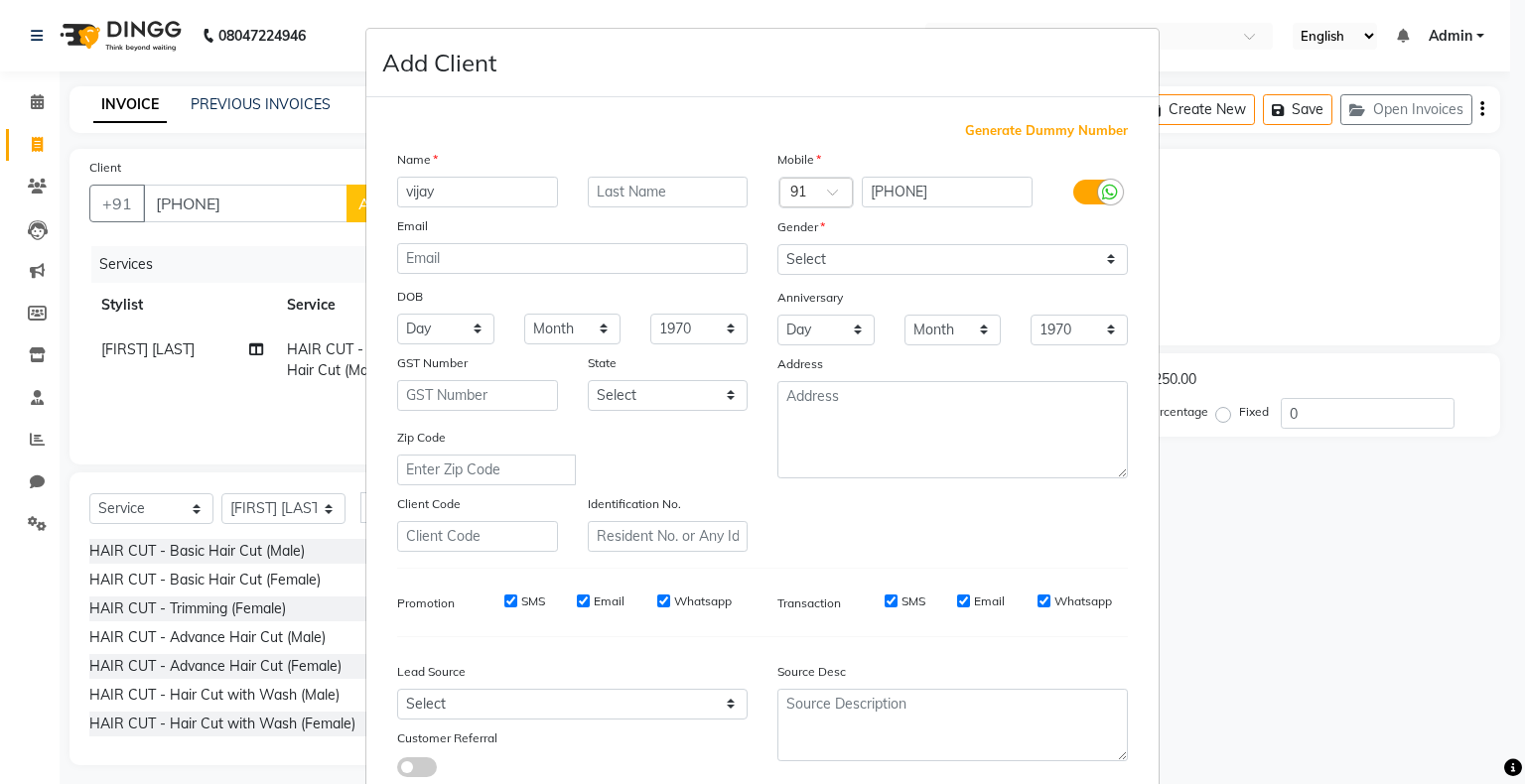 type on "vijay" 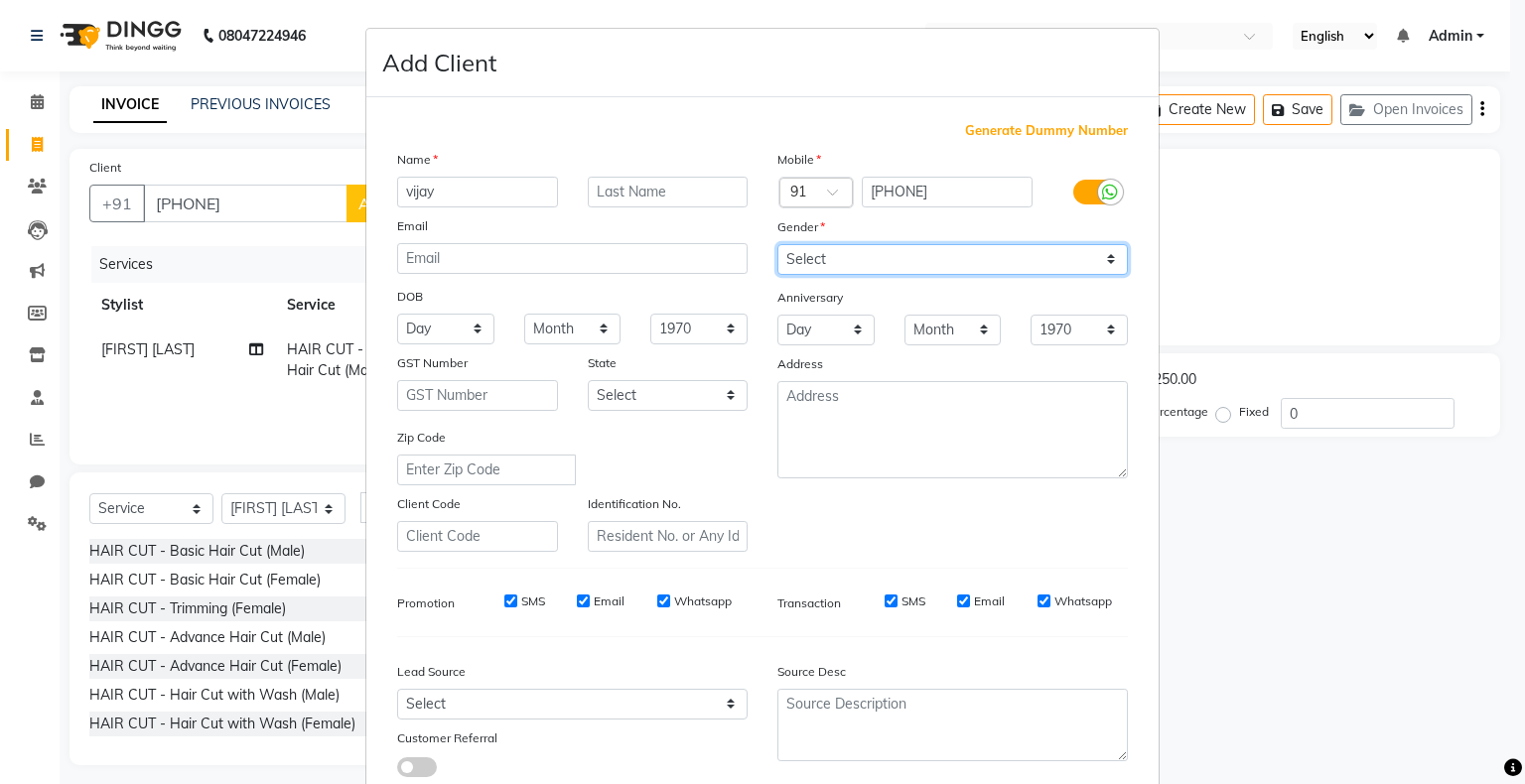 click on "Select Male Female Other Prefer Not To Say" at bounding box center (952, 259) 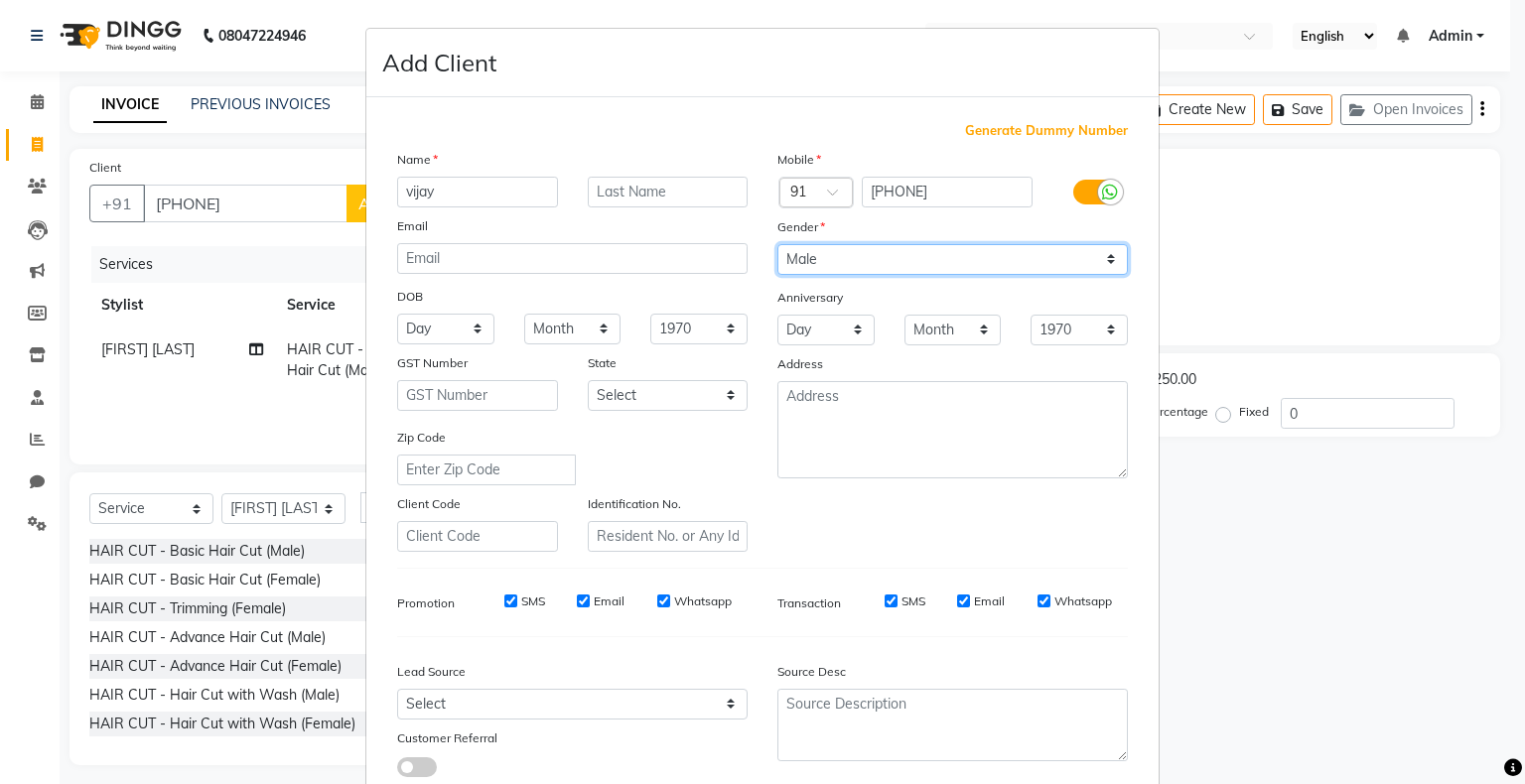 click on "Select Male Female Other Prefer Not To Say" at bounding box center [952, 259] 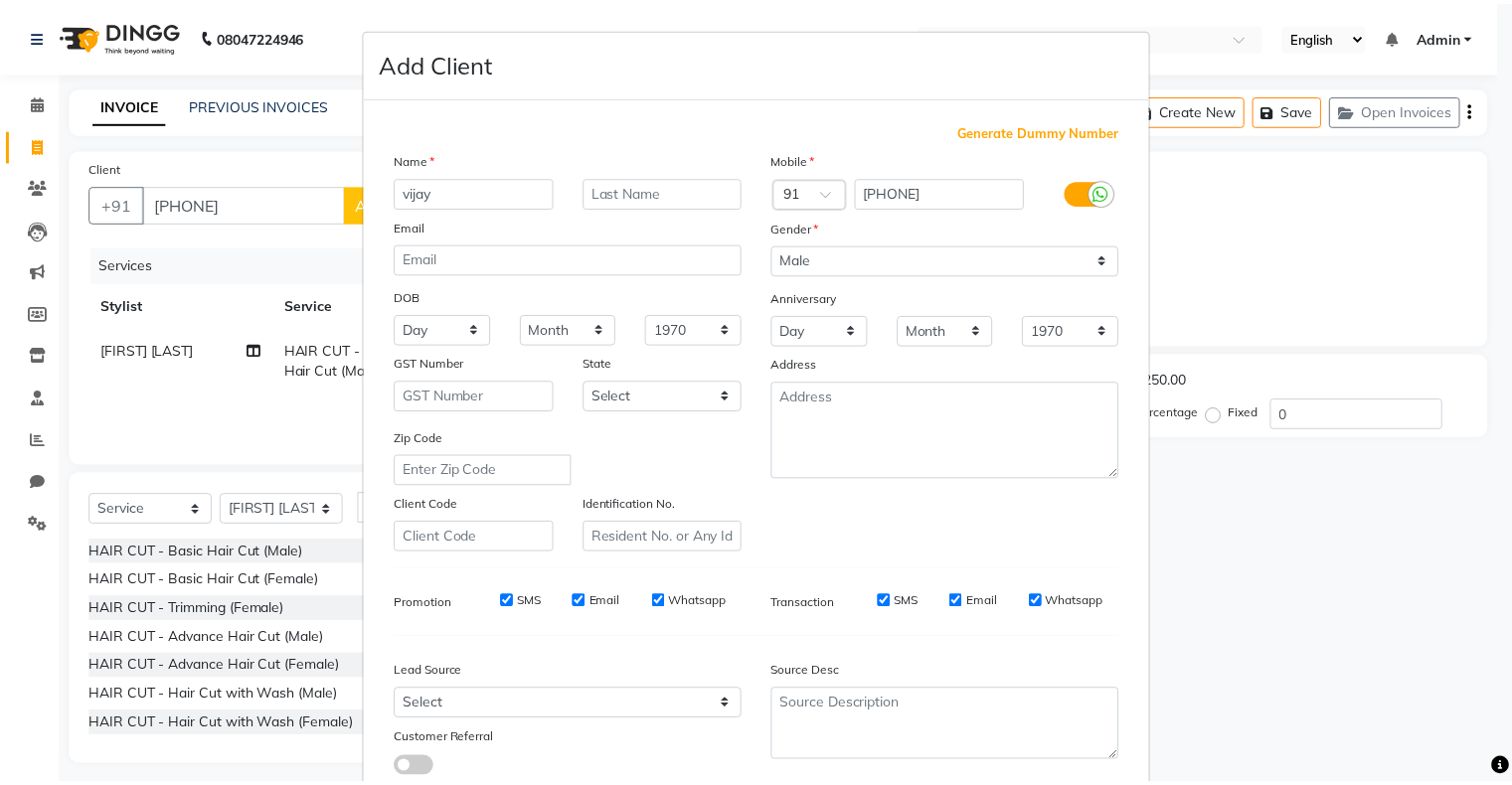 scroll, scrollTop: 141, scrollLeft: 0, axis: vertical 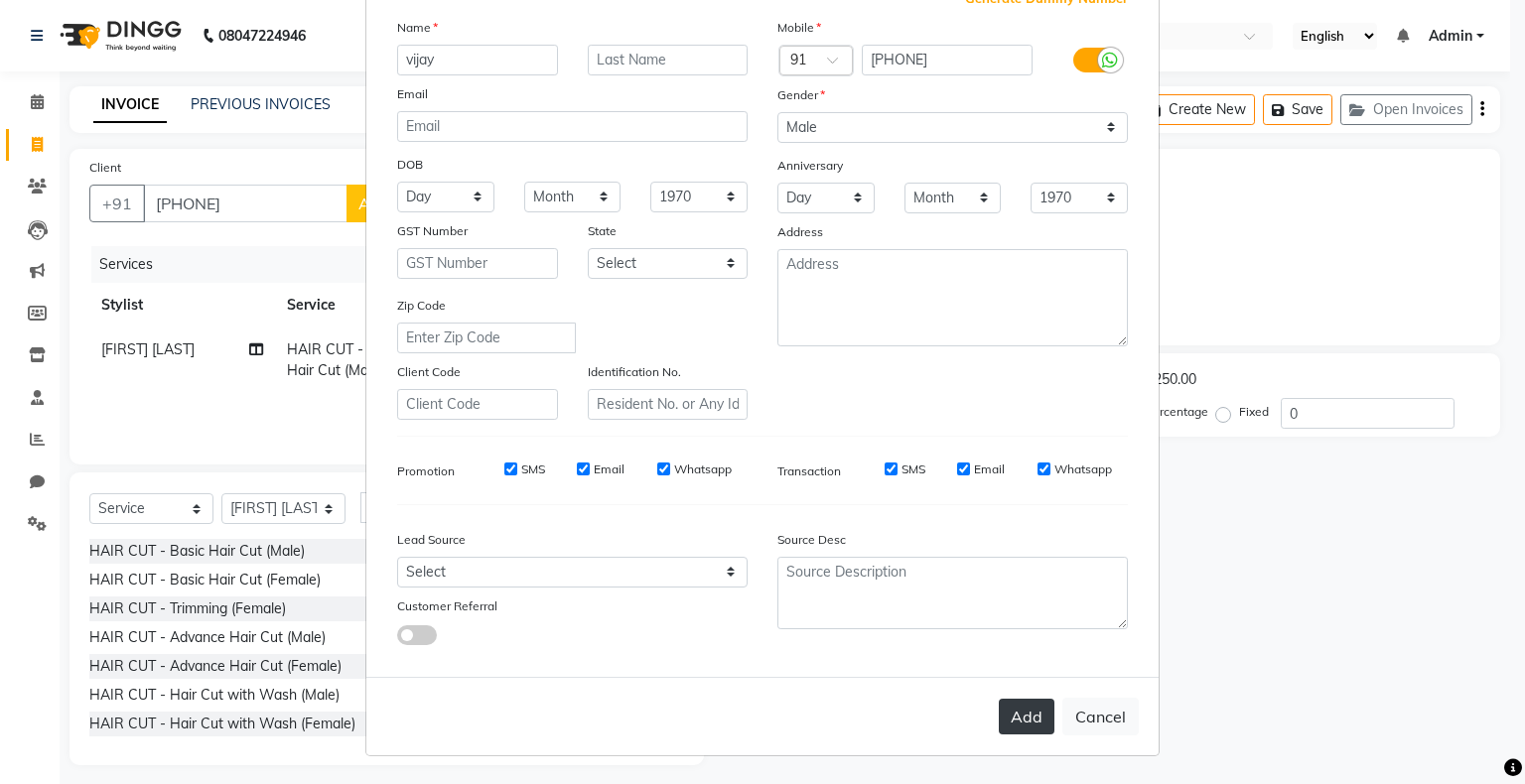 click on "Add" at bounding box center [1027, 717] 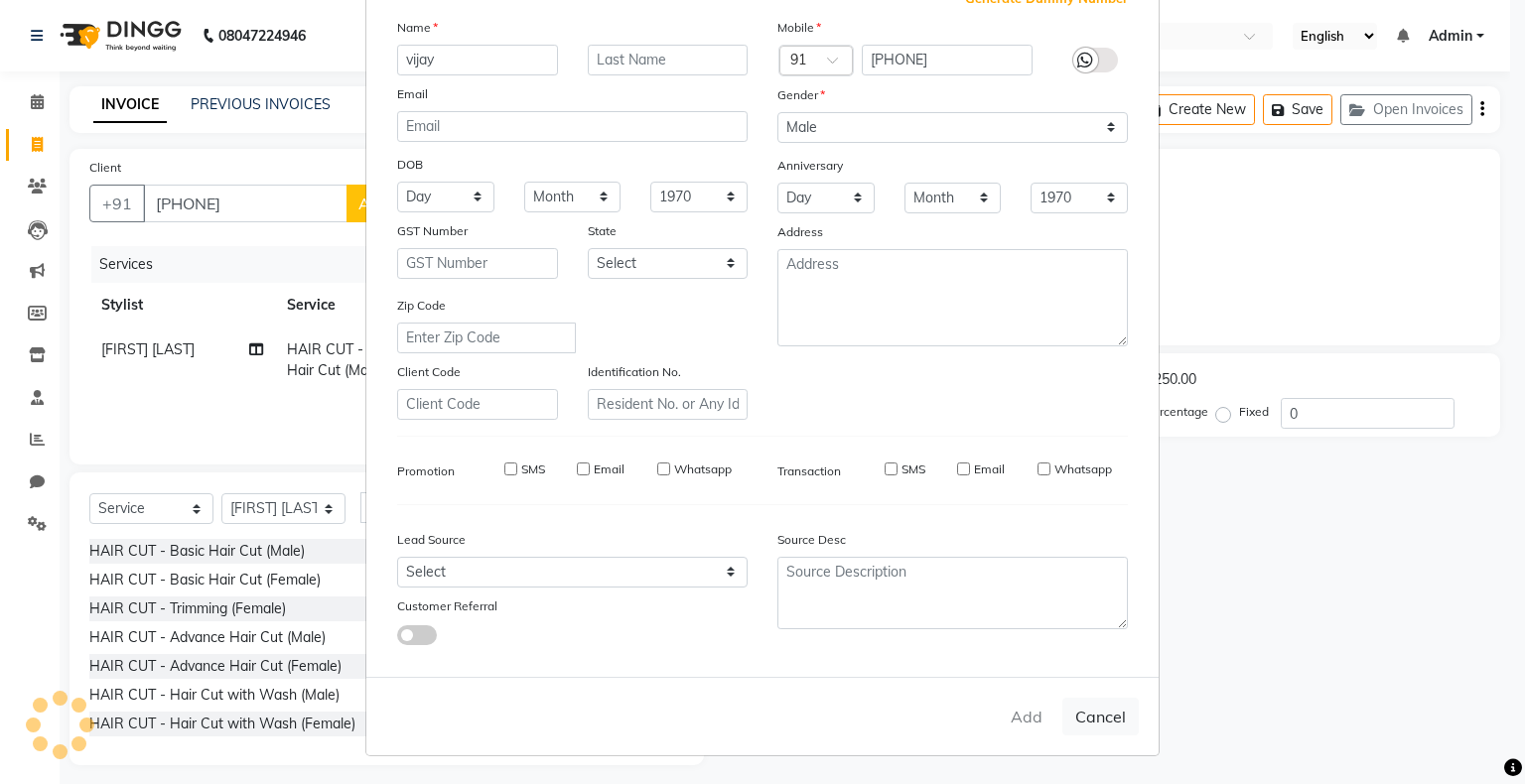 type 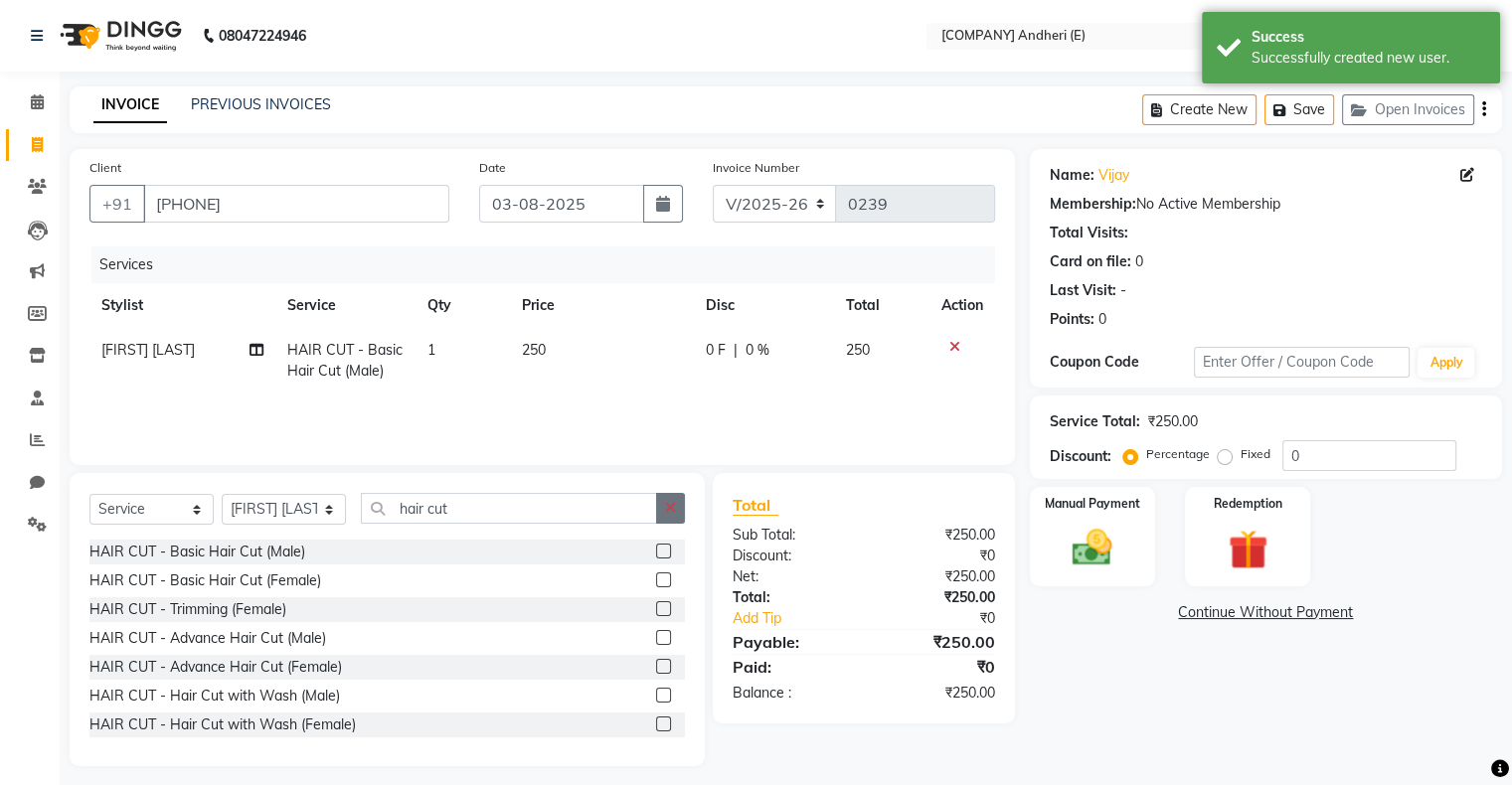 click 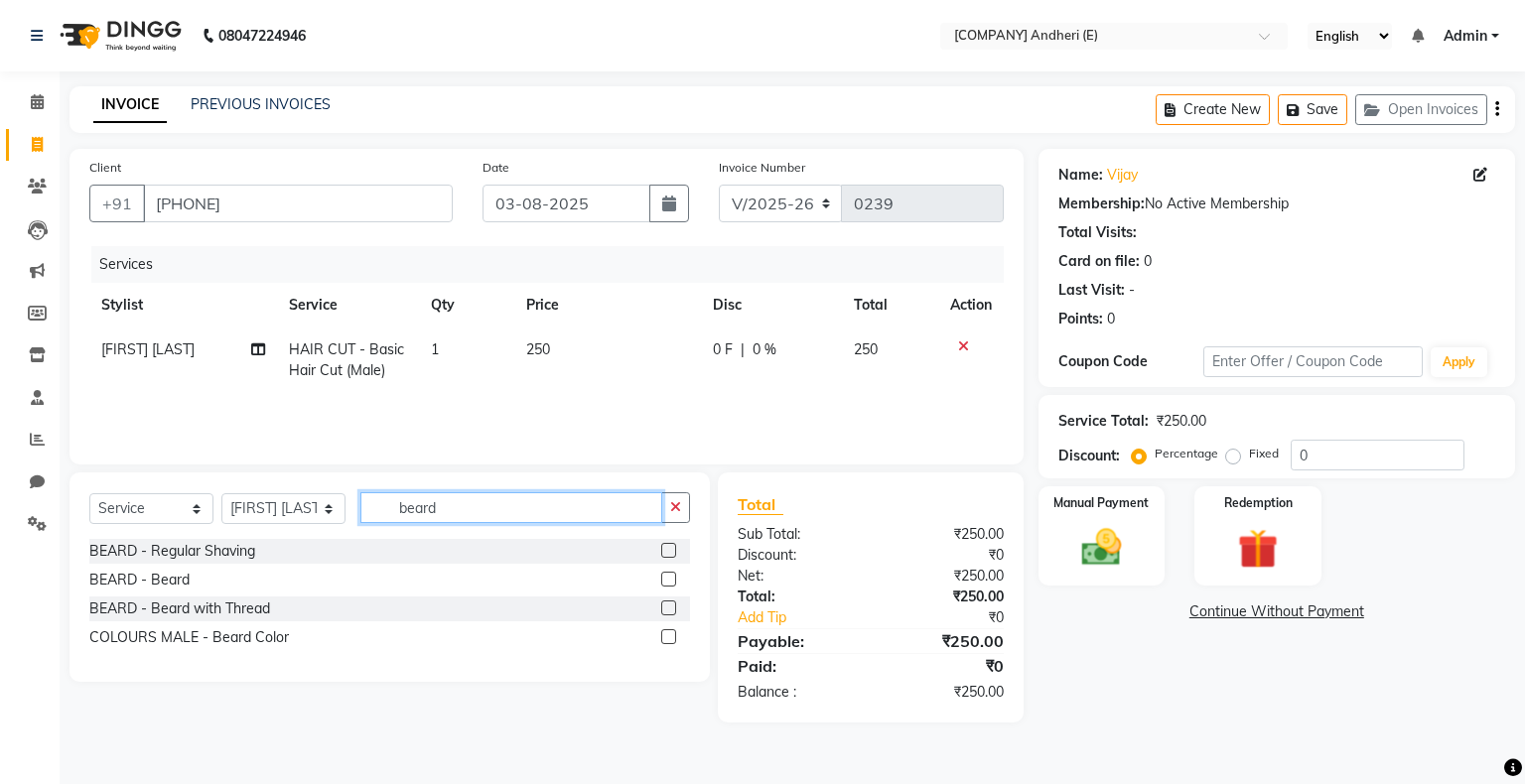 type on "beard" 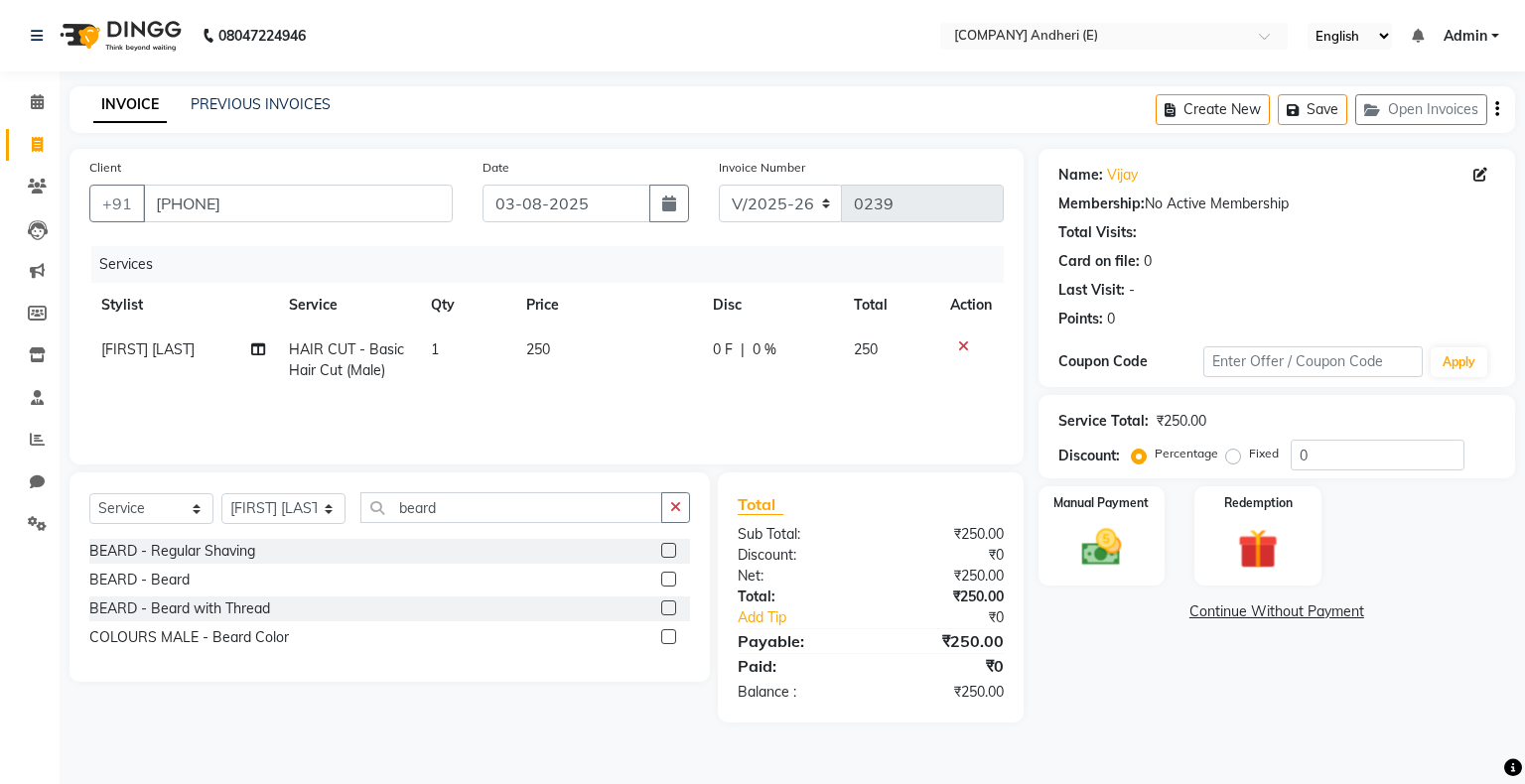 click 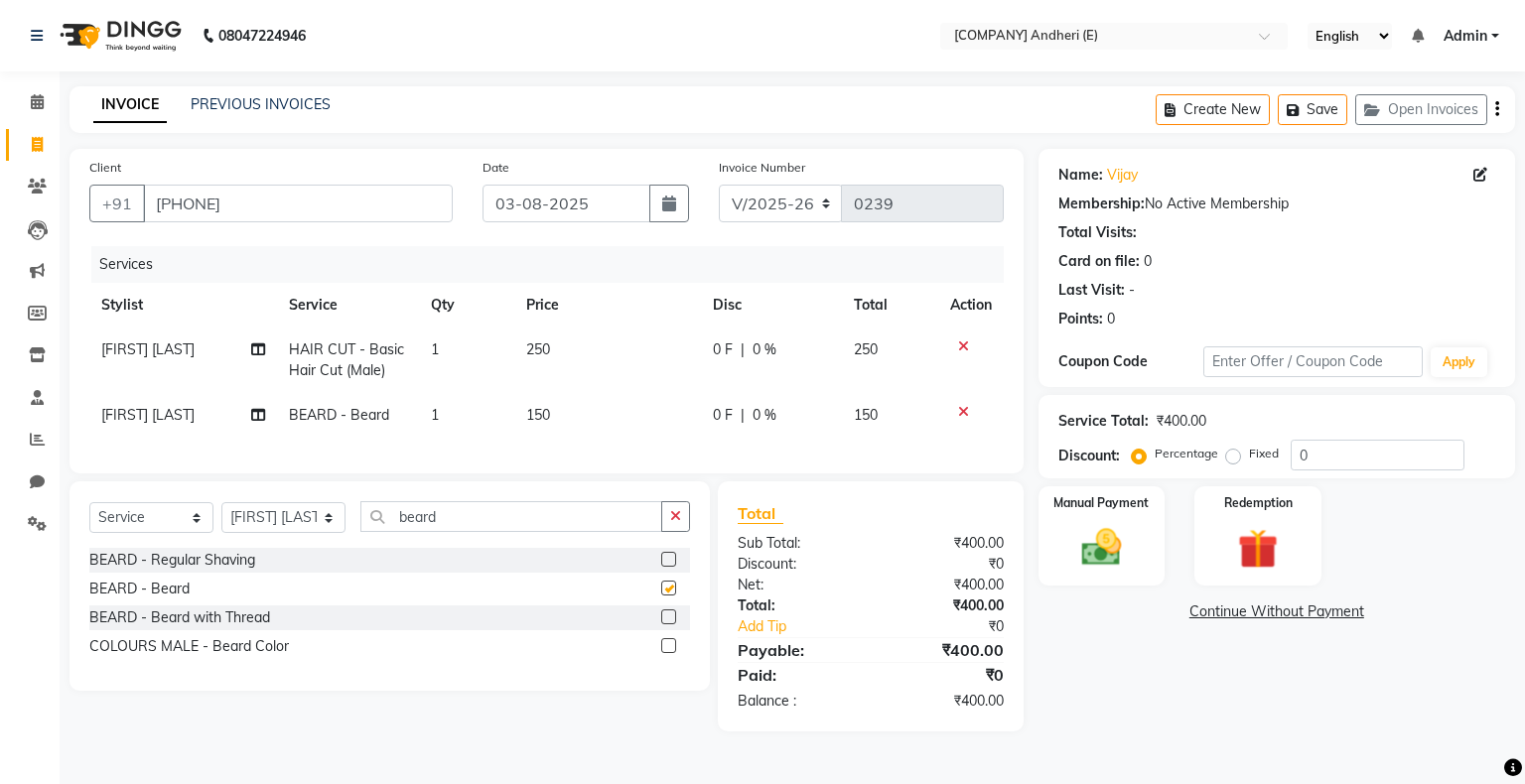 checkbox on "false" 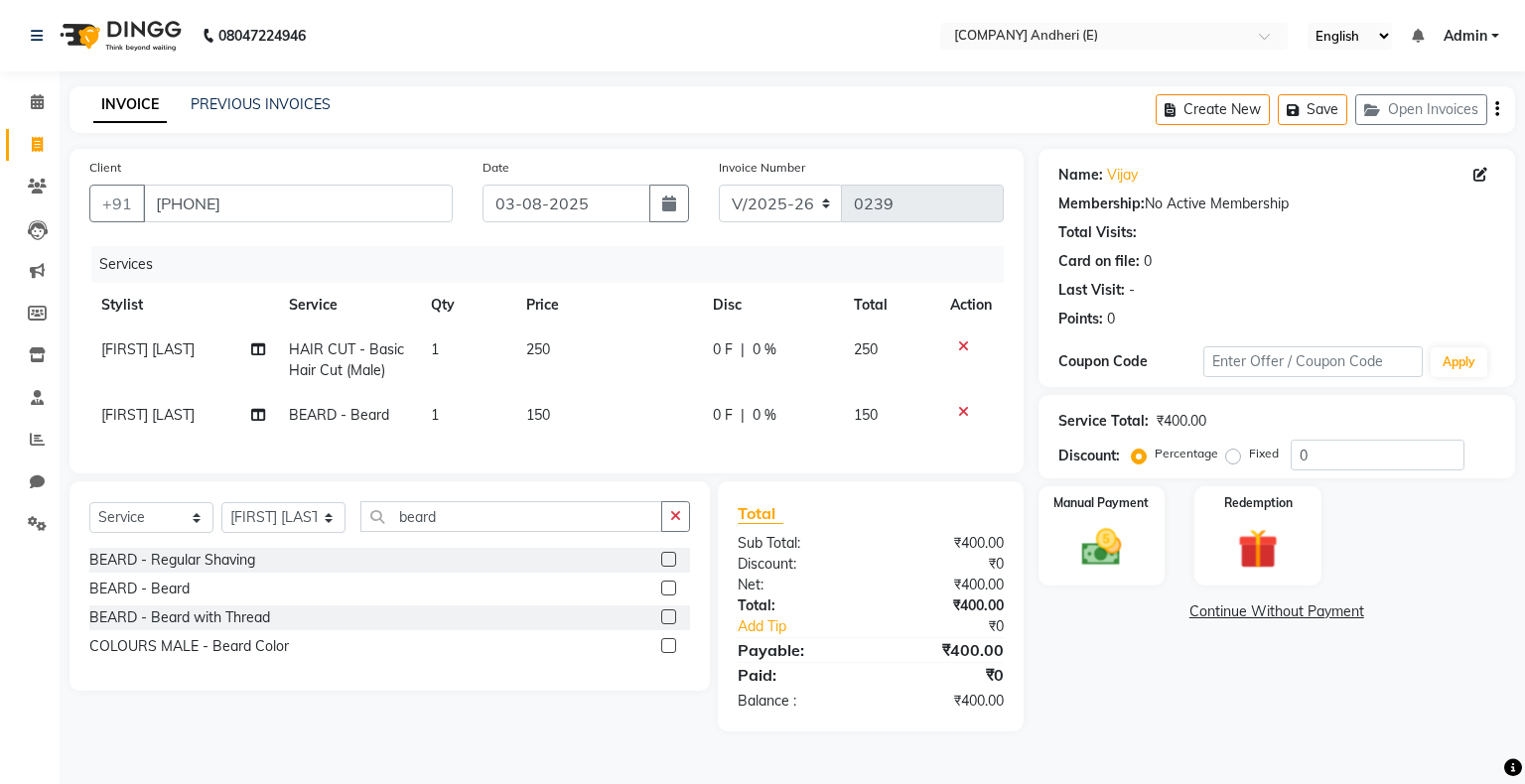 click on "0 F" 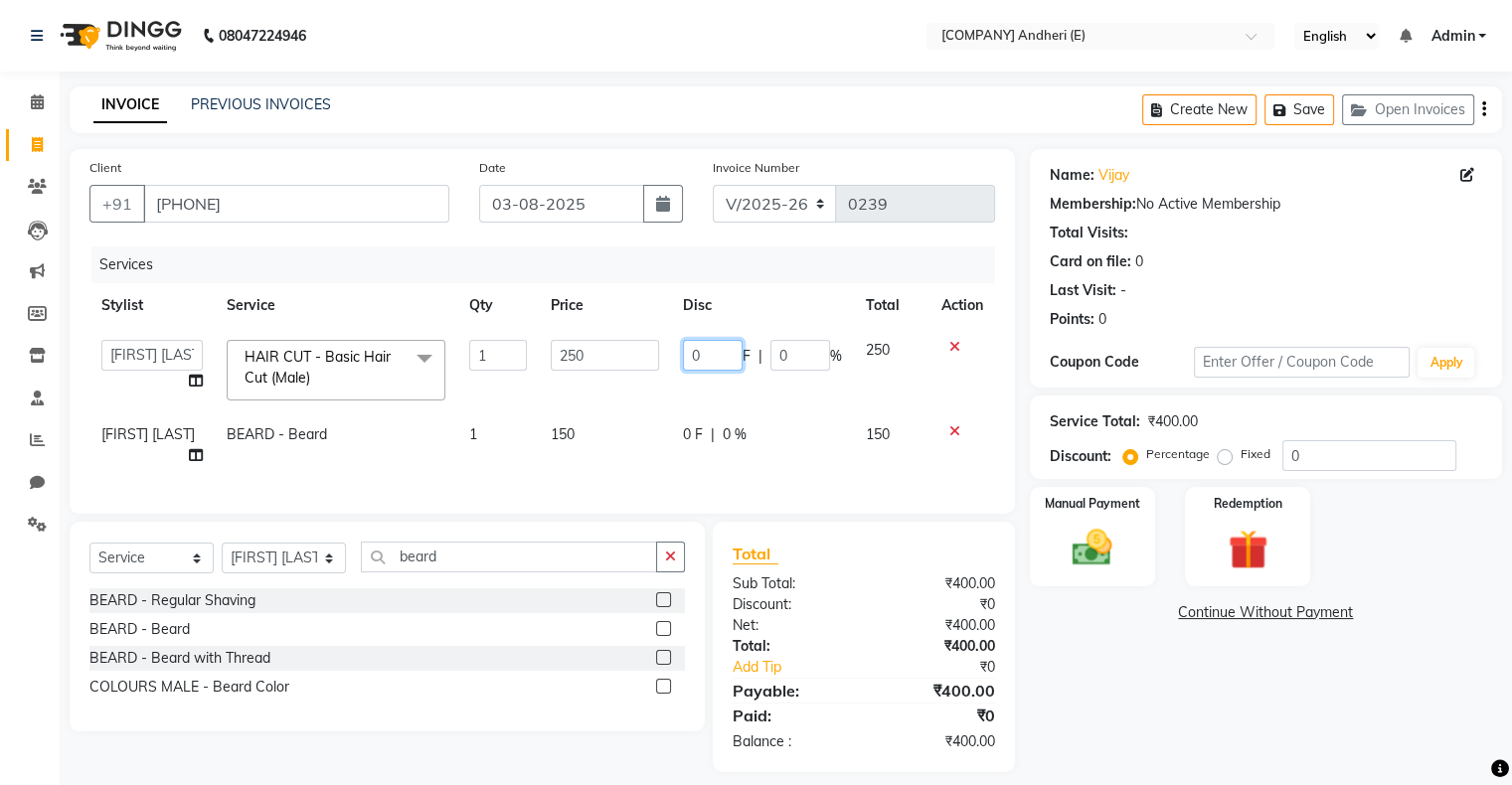 click on "0" 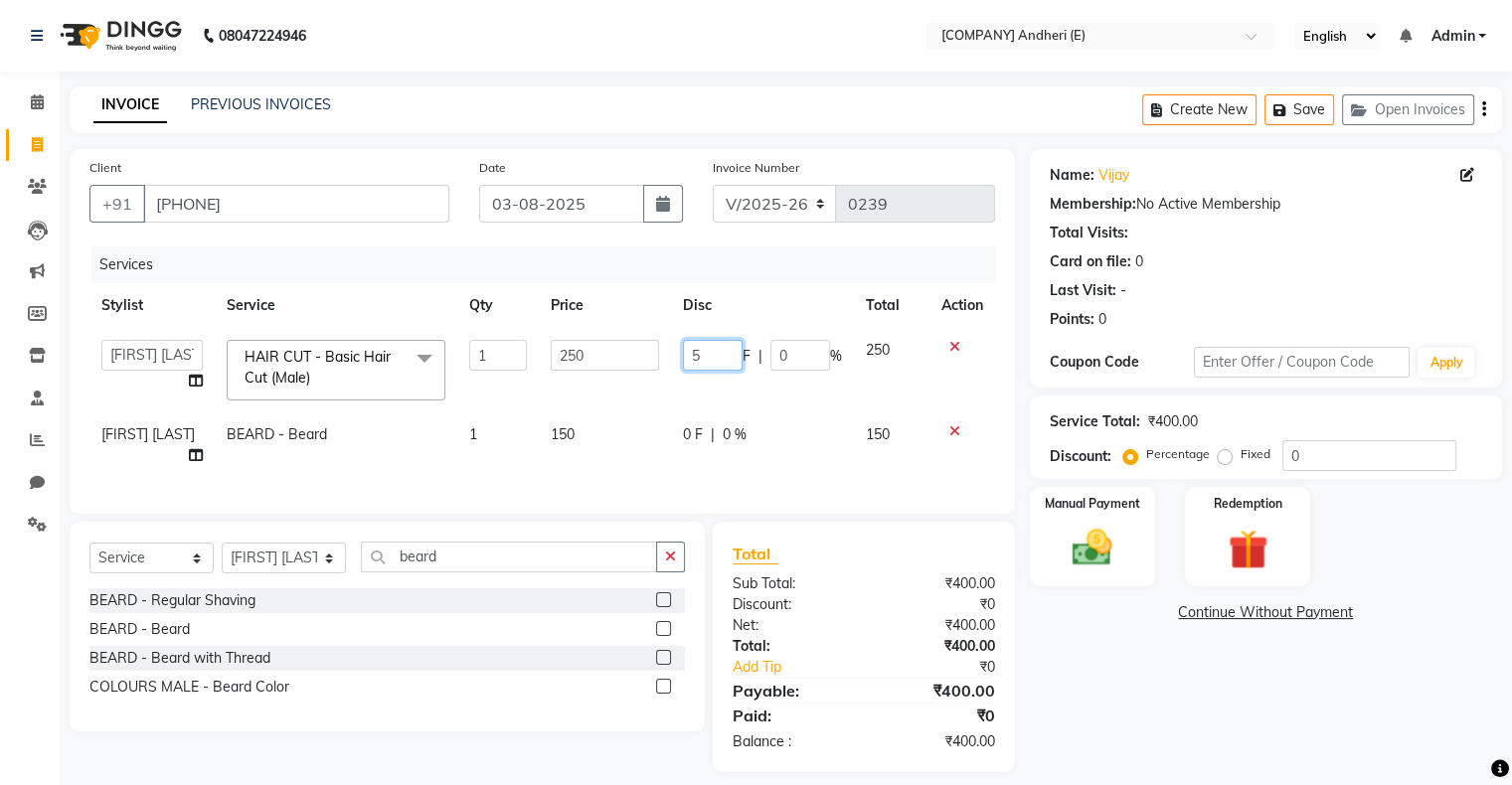 type on "50" 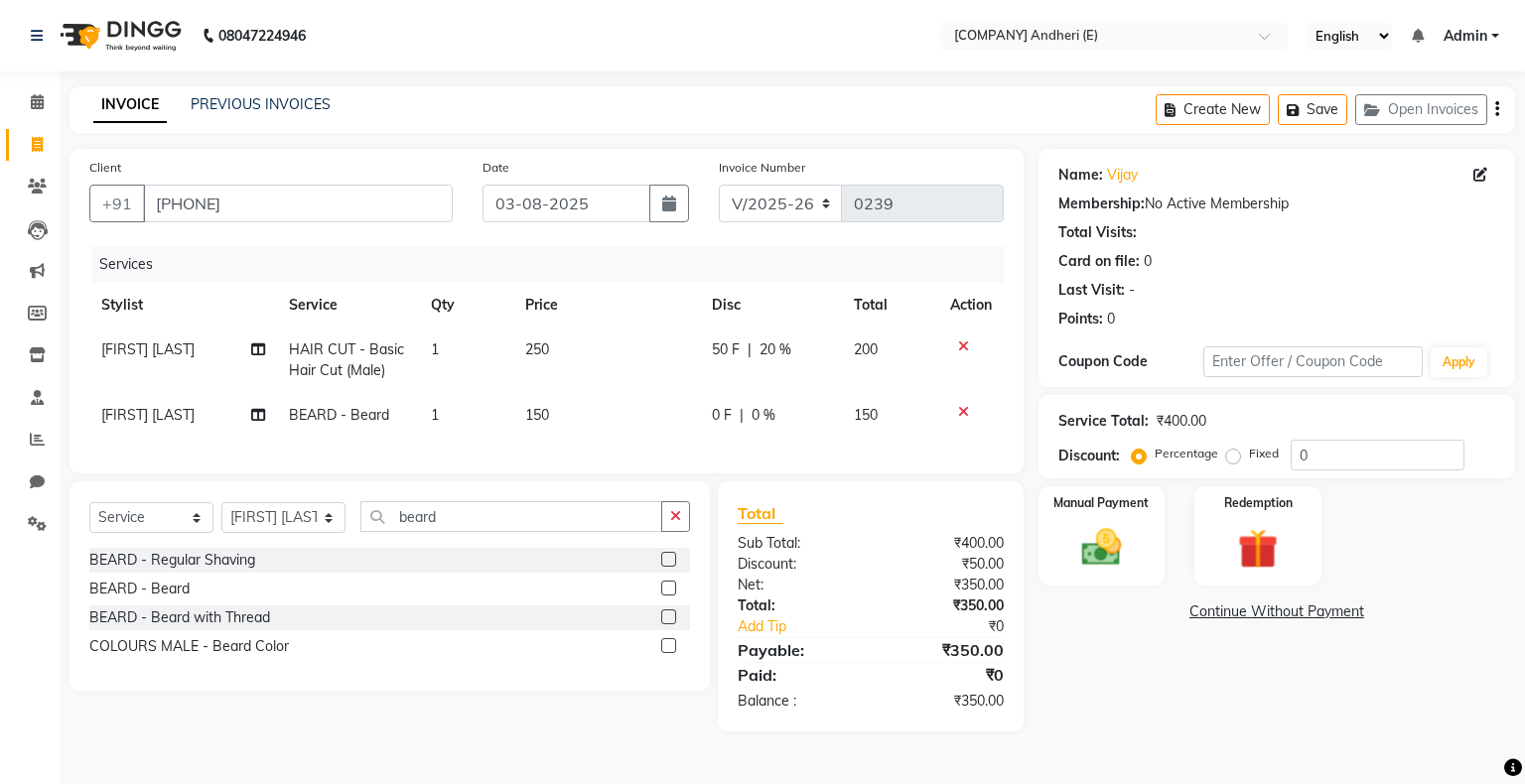 click on "Select Stylist [LAST] [FIRST] HAIR CUT - Basic Hair Cut (Male) 1 250 50 F | 20 % 200 [LAST] [FIRST] BEARD - Beard 1 150 0 F | 0 % 150" 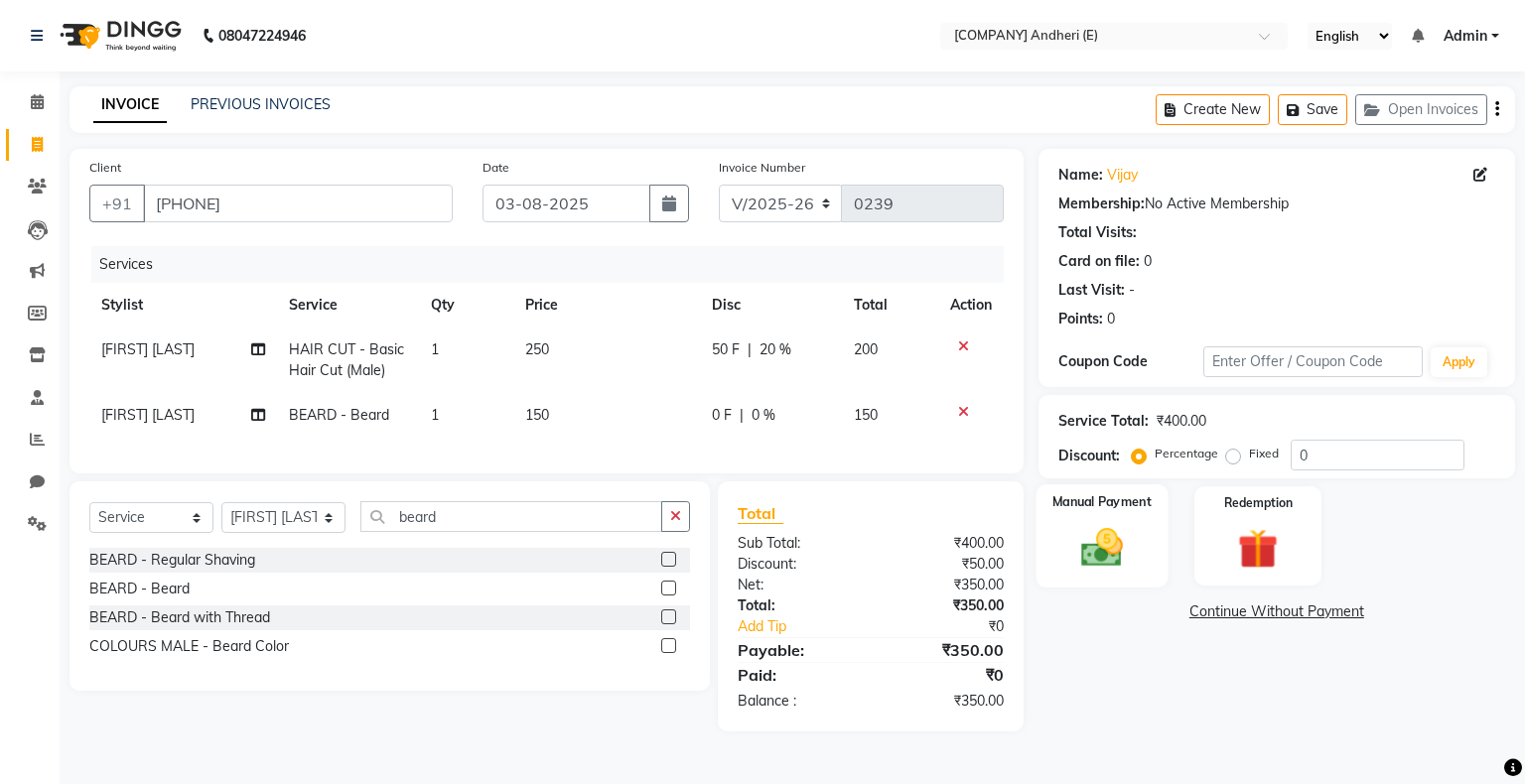 click 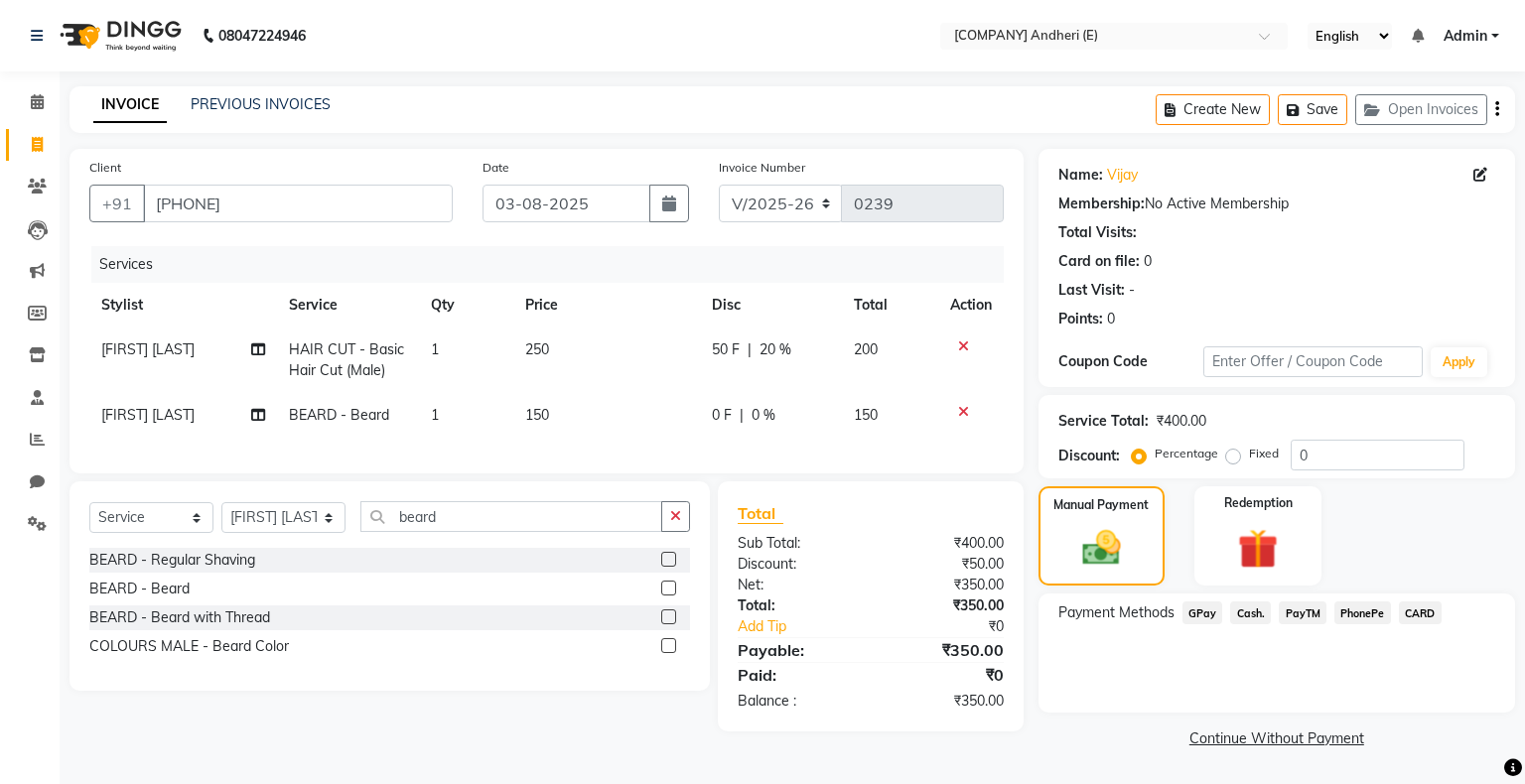 click on "PayTM" 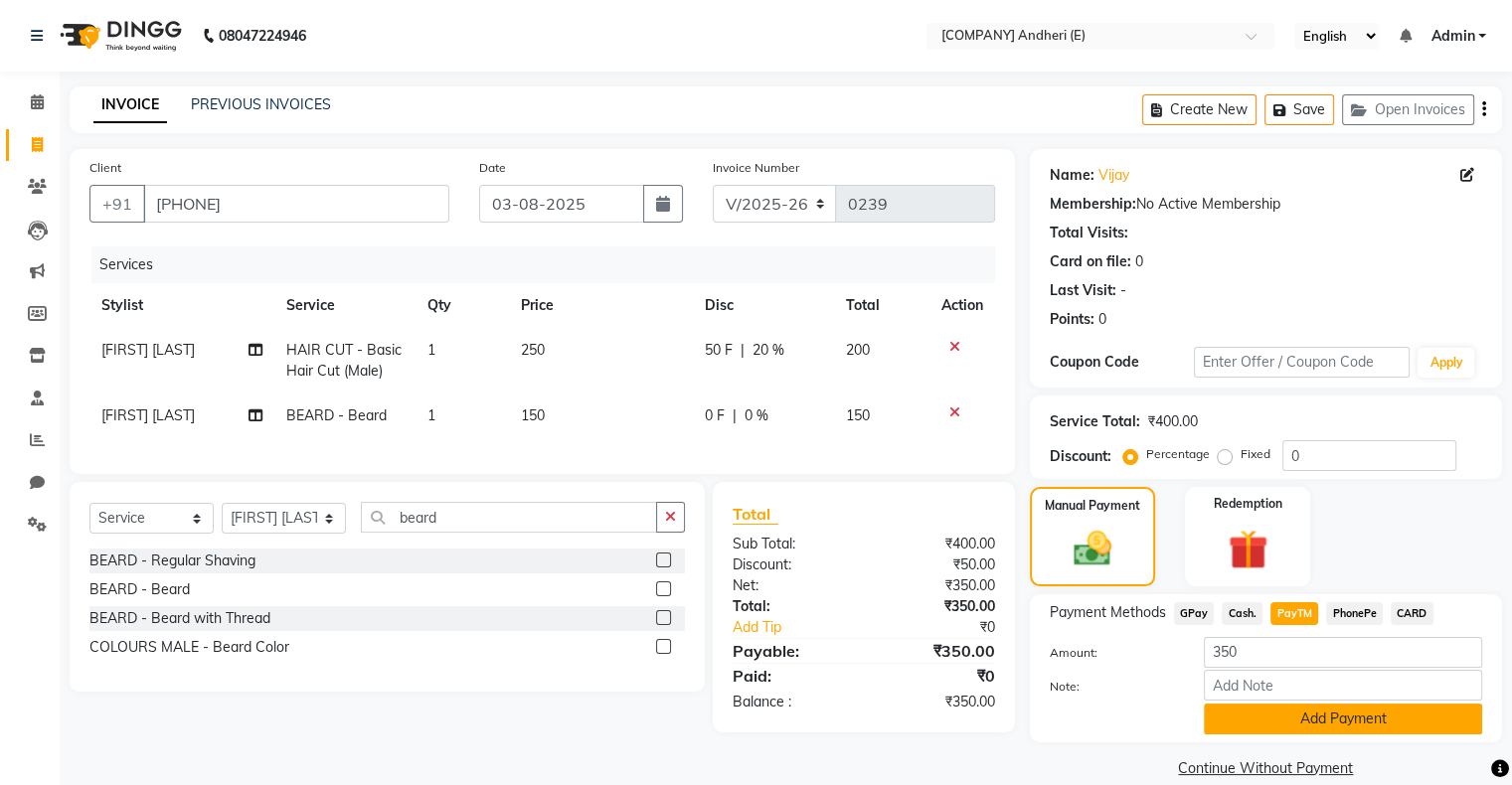 click on "Add Payment" 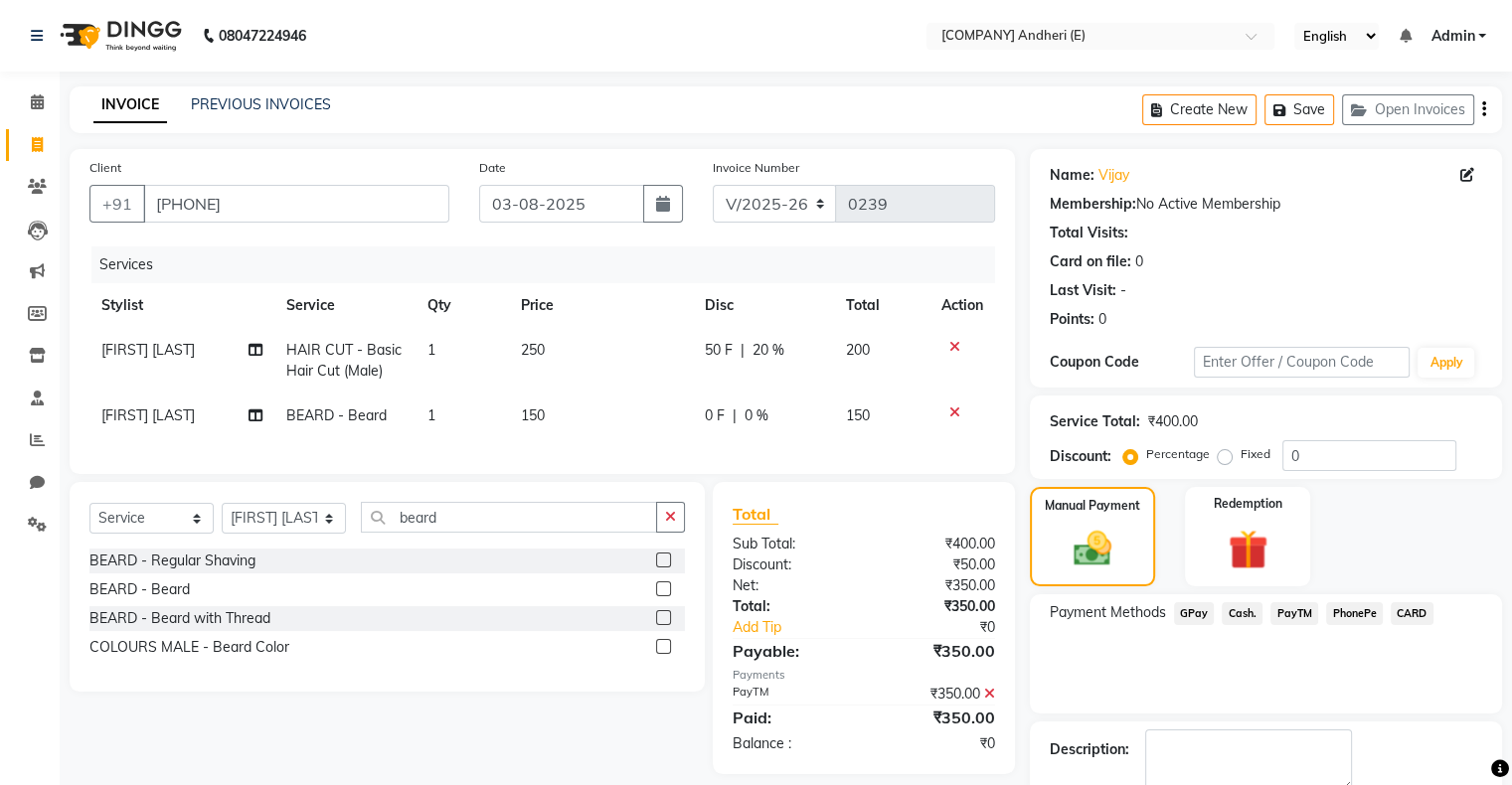 drag, startPoint x: 1336, startPoint y: 717, endPoint x: 1521, endPoint y: 612, distance: 212.72047 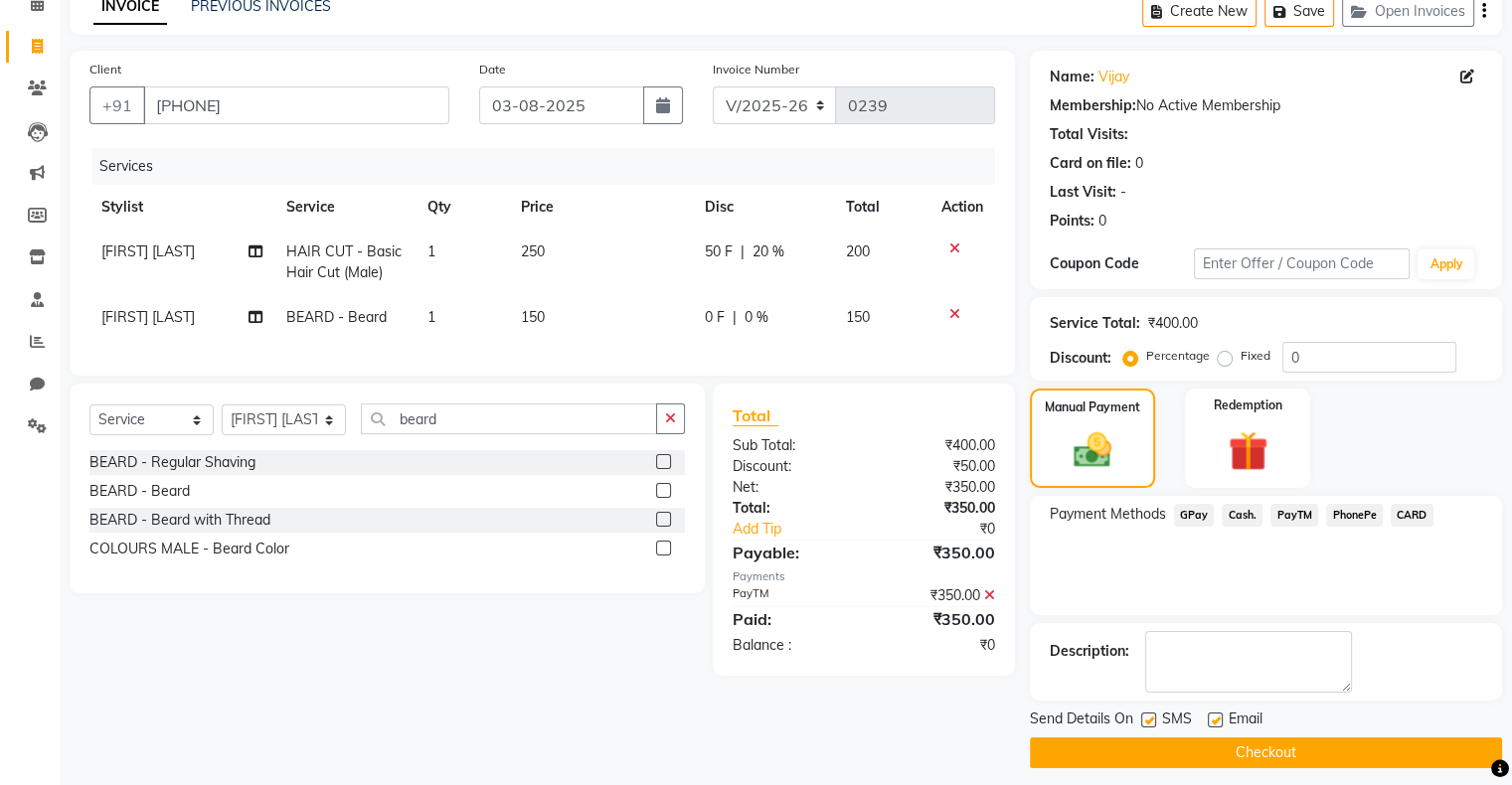 scroll, scrollTop: 101, scrollLeft: 0, axis: vertical 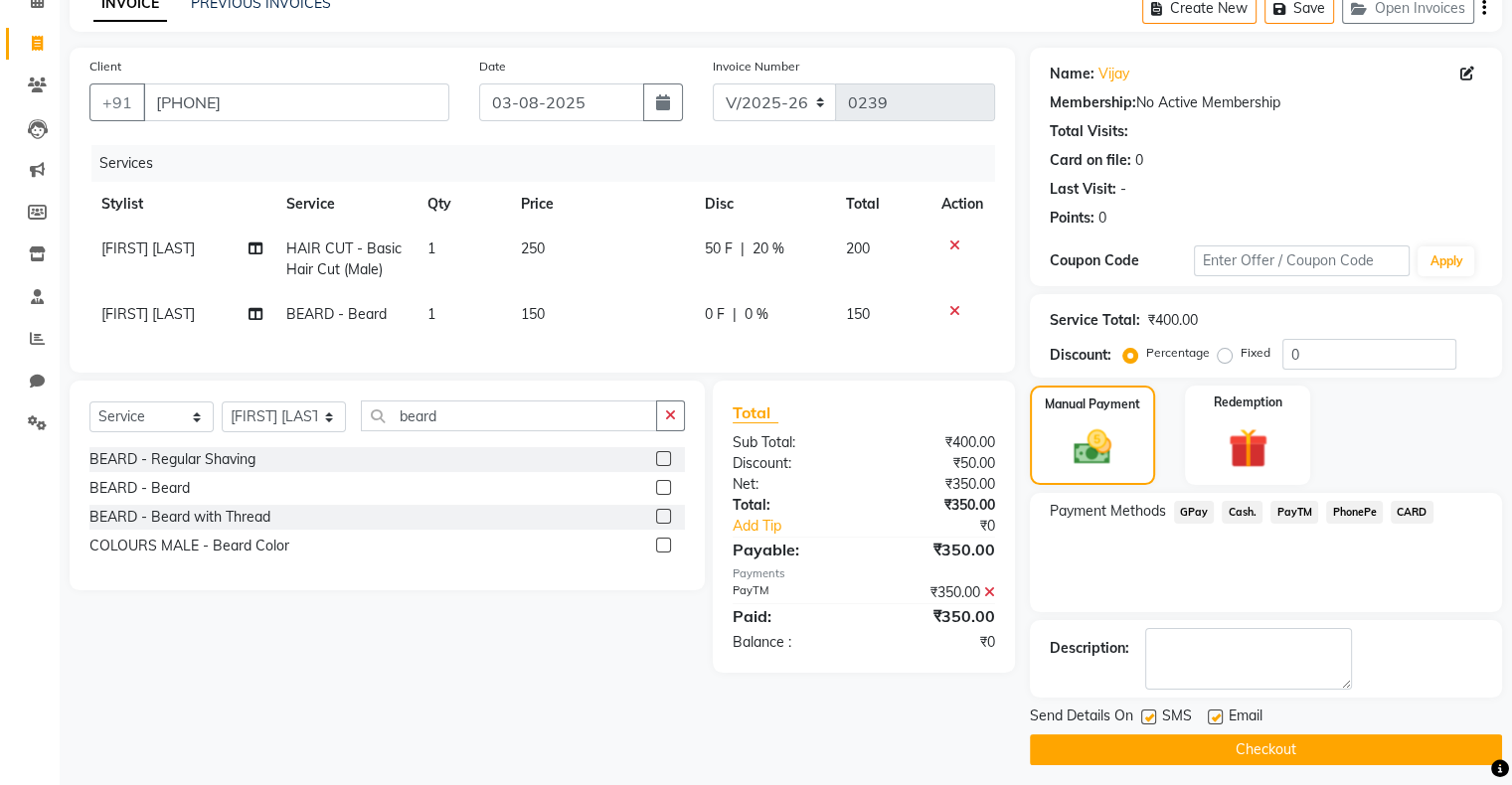 click on "Checkout" 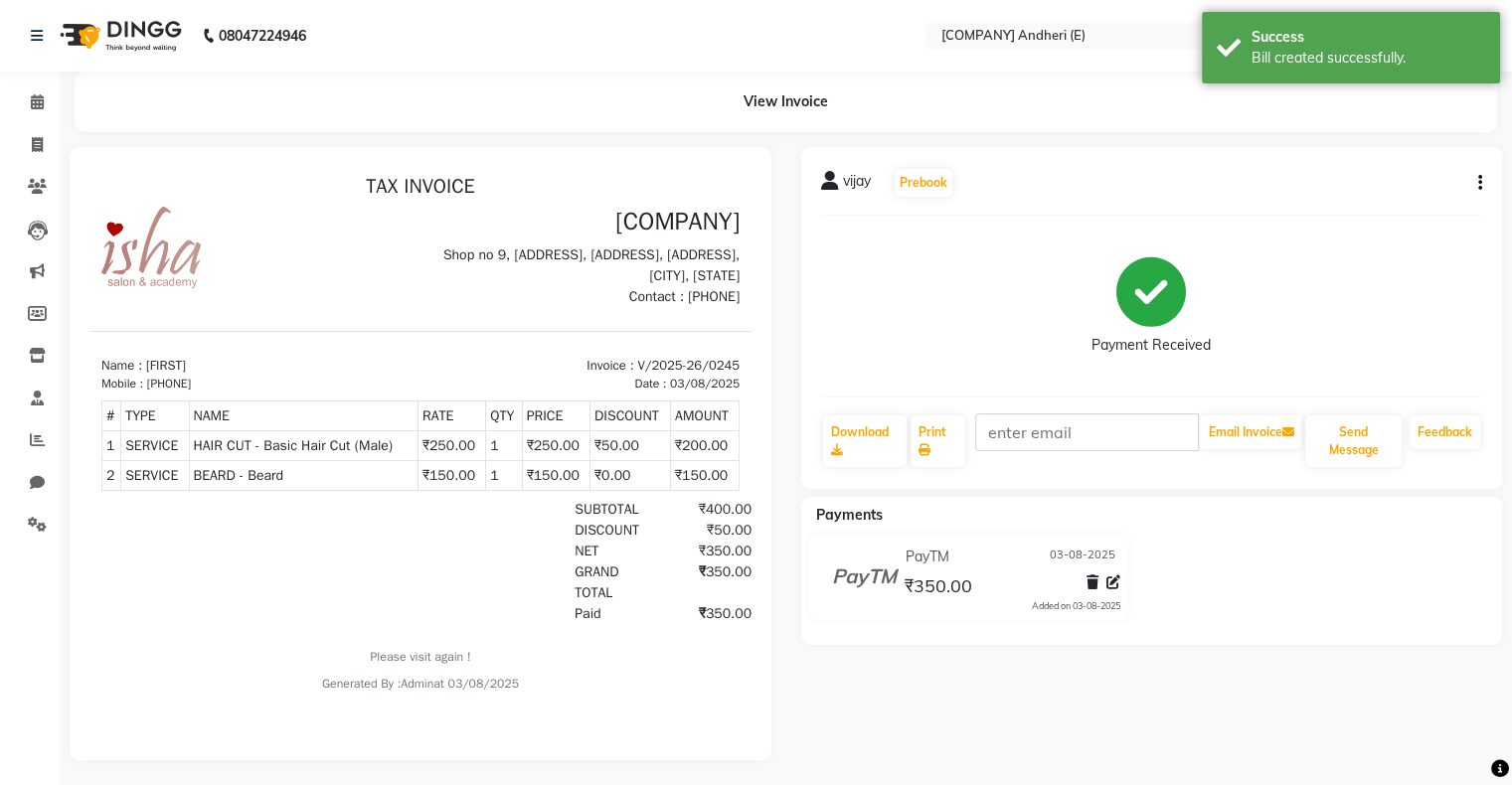 scroll, scrollTop: 0, scrollLeft: 0, axis: both 